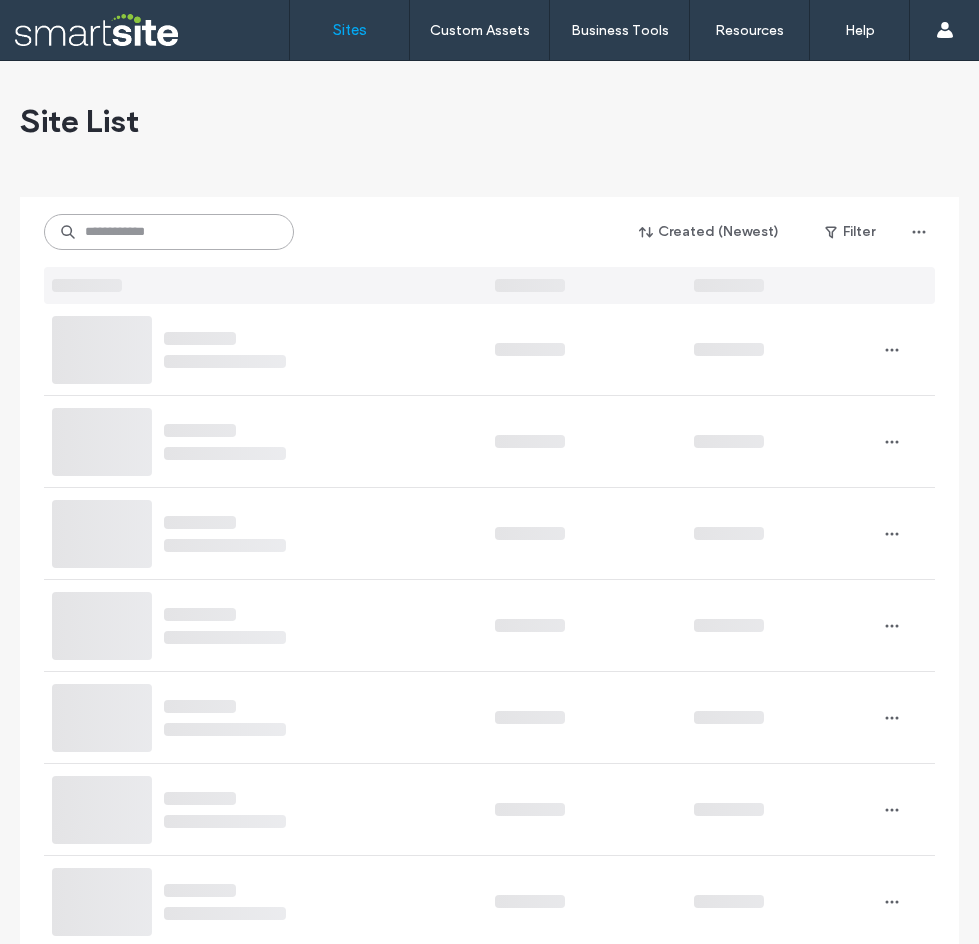 scroll, scrollTop: 0, scrollLeft: 0, axis: both 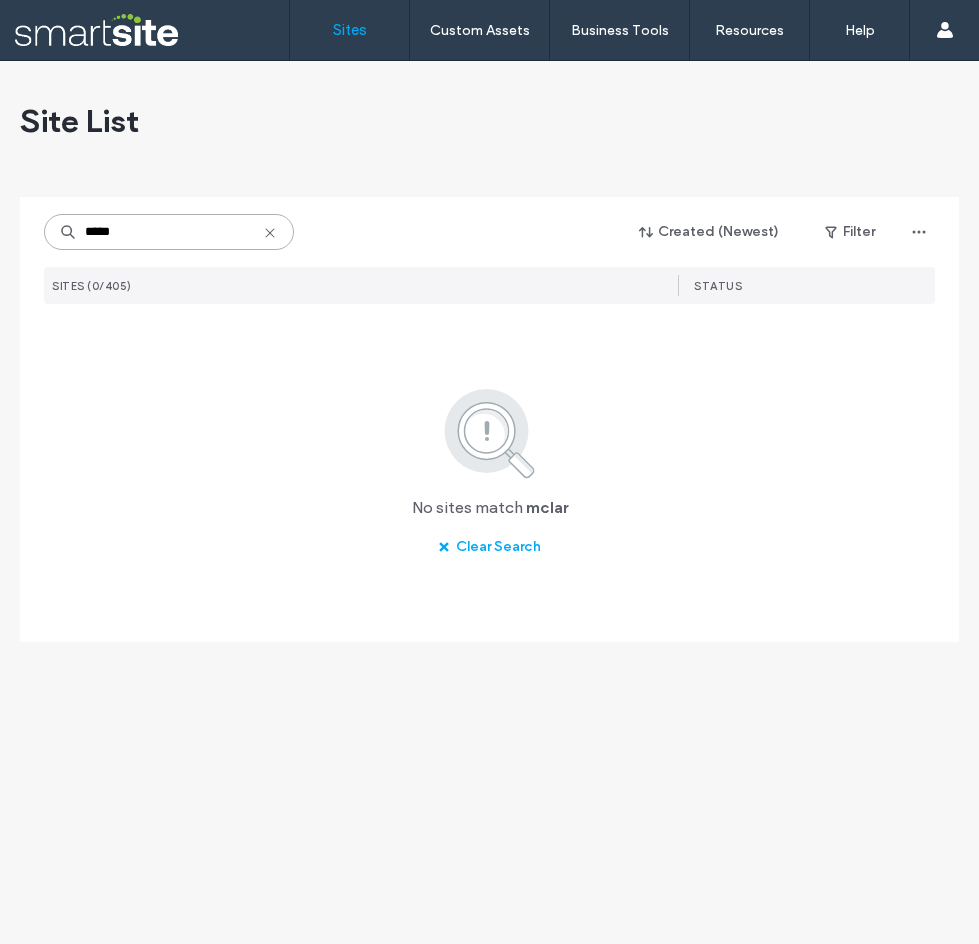 click on "*****" at bounding box center (169, 232) 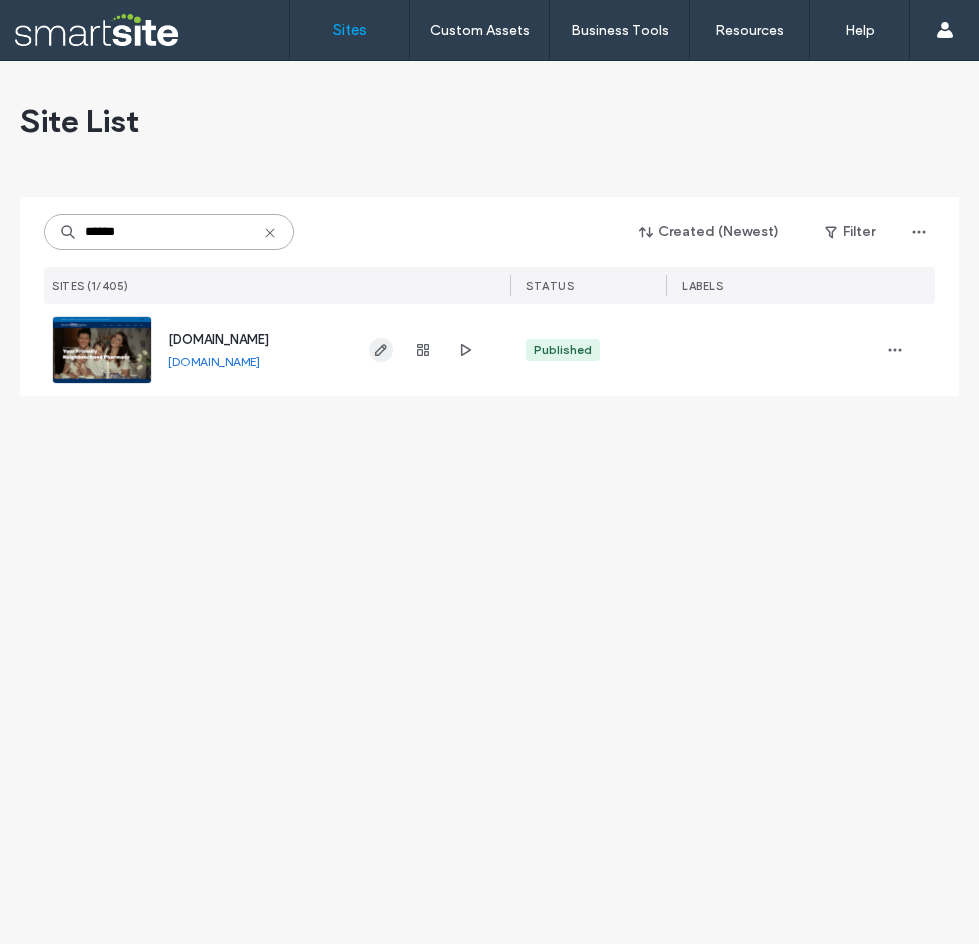 type on "******" 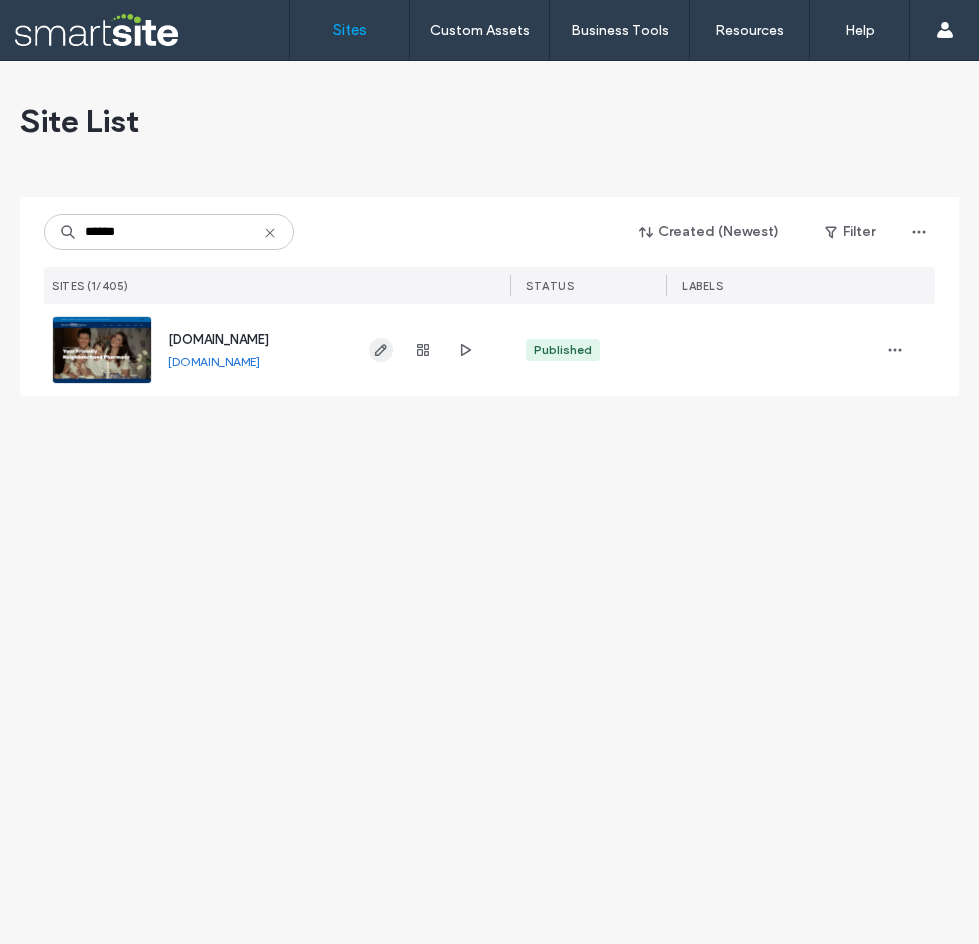 click at bounding box center (381, 350) 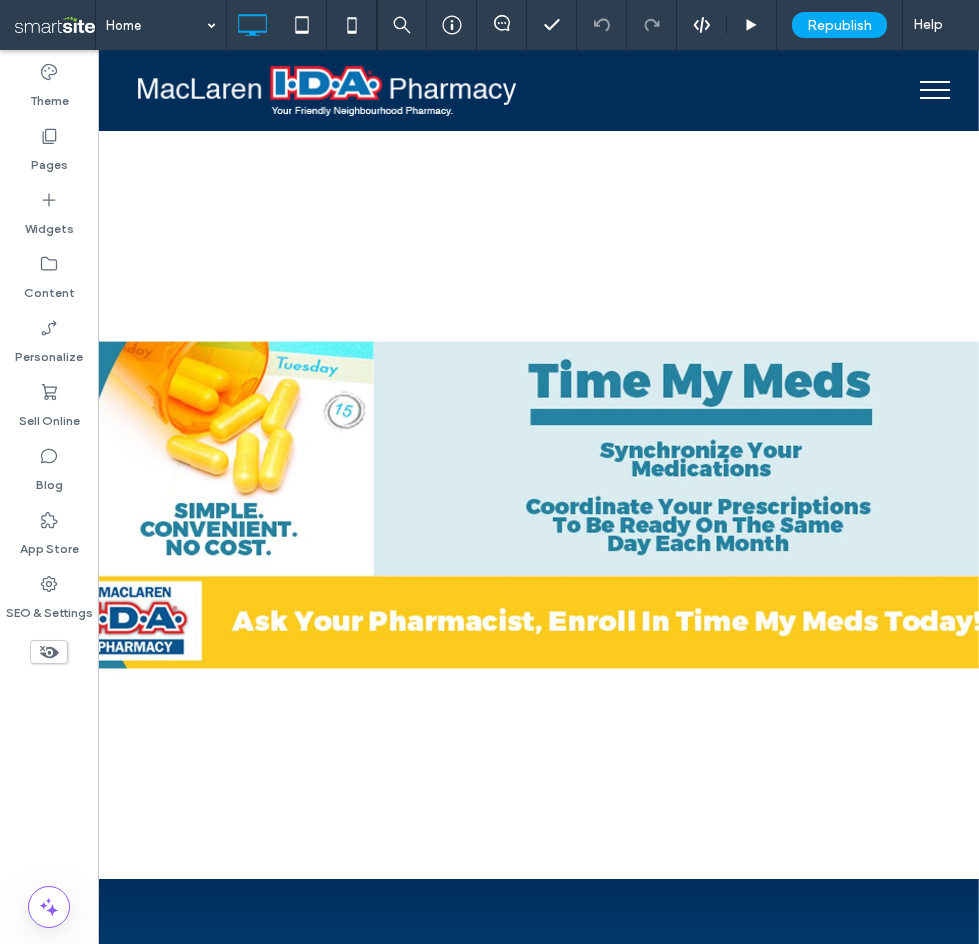 scroll, scrollTop: 3051, scrollLeft: 0, axis: vertical 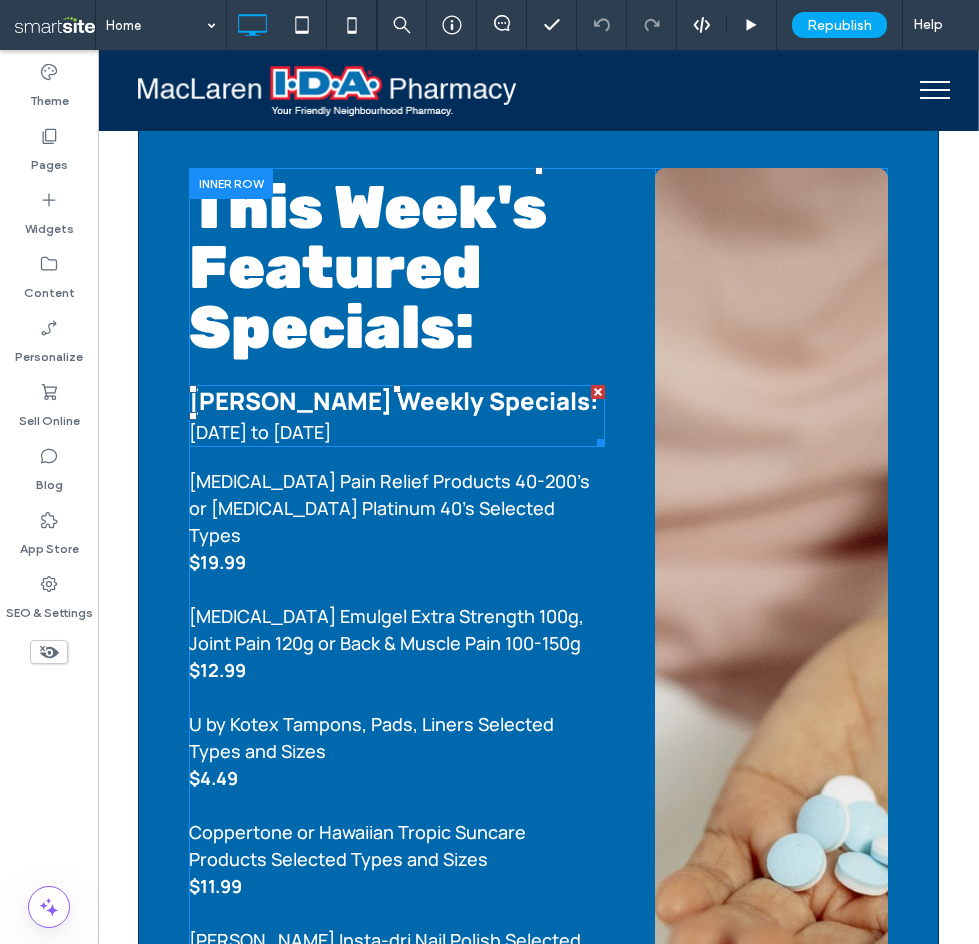 click on "[DATE] to [DATE]" at bounding box center (260, 432) 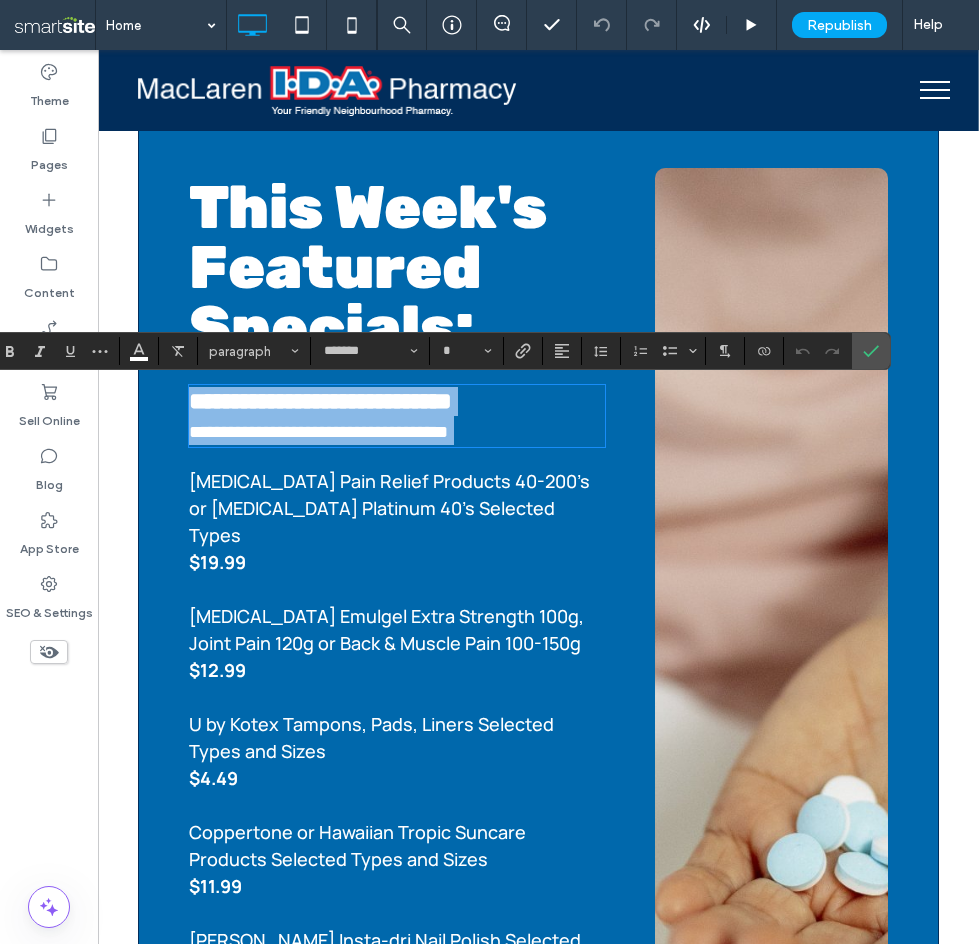 click on "**********" at bounding box center (318, 432) 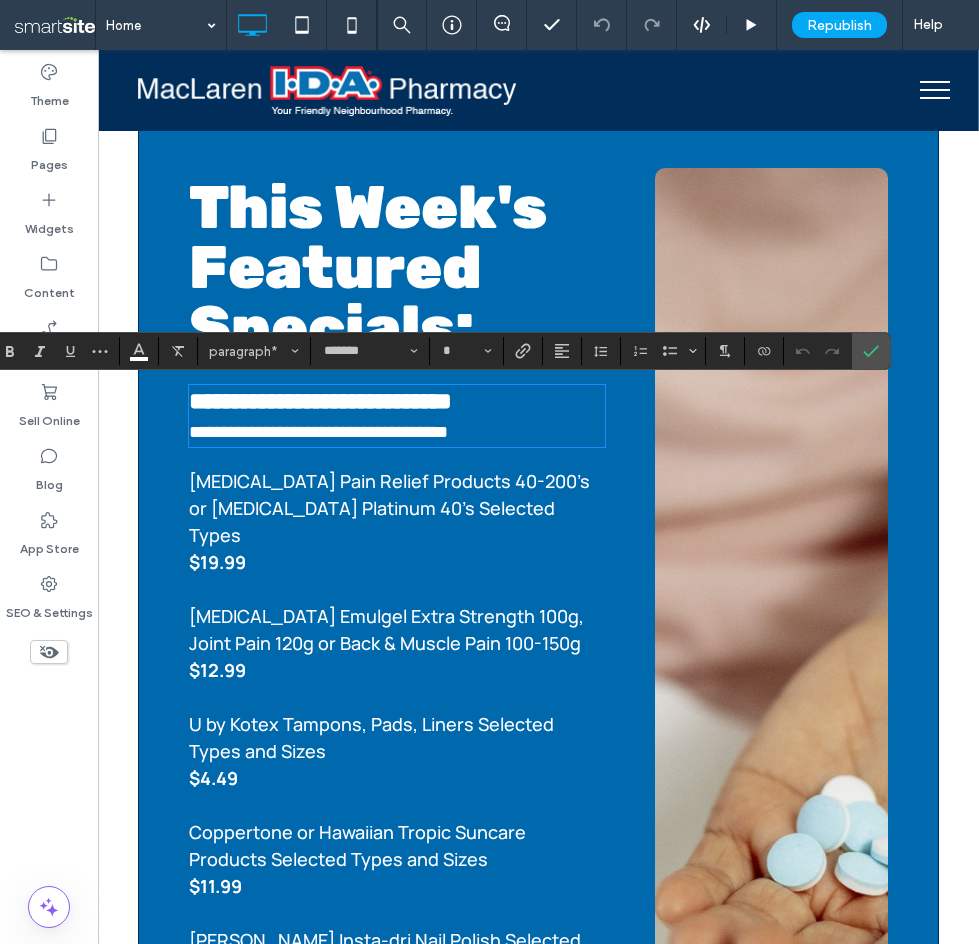 type on "**" 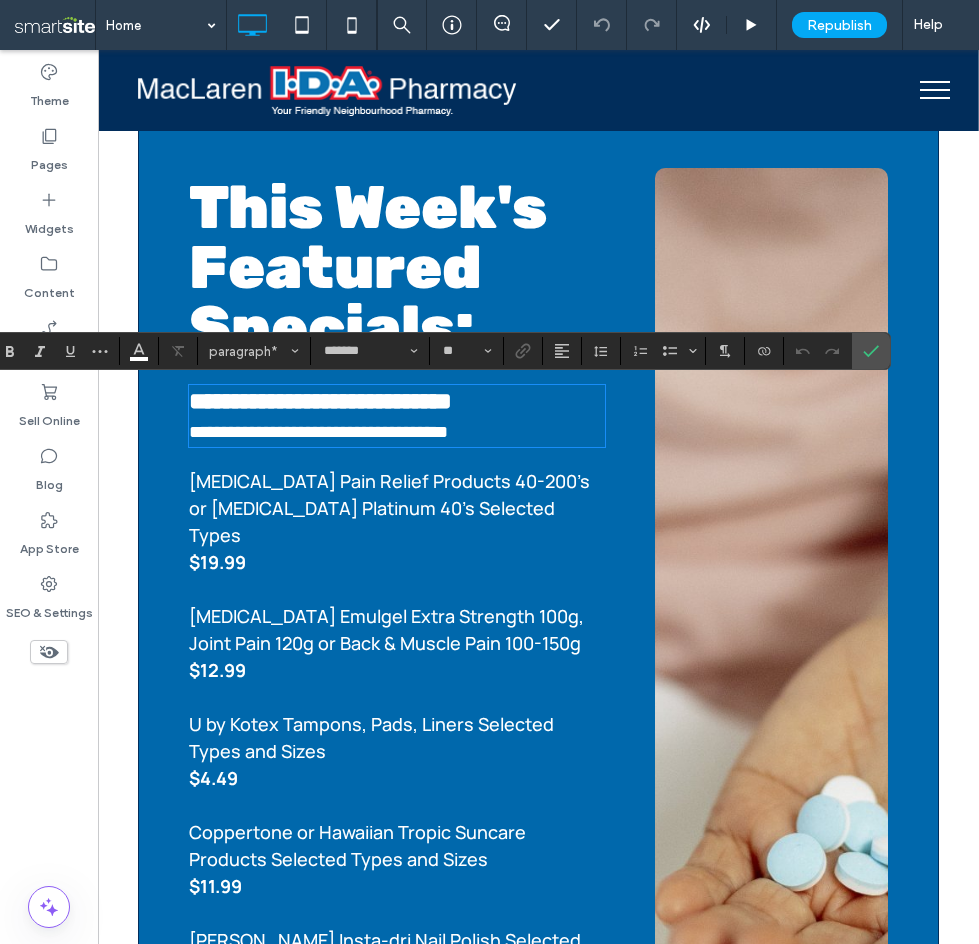 click on "**********" at bounding box center (318, 432) 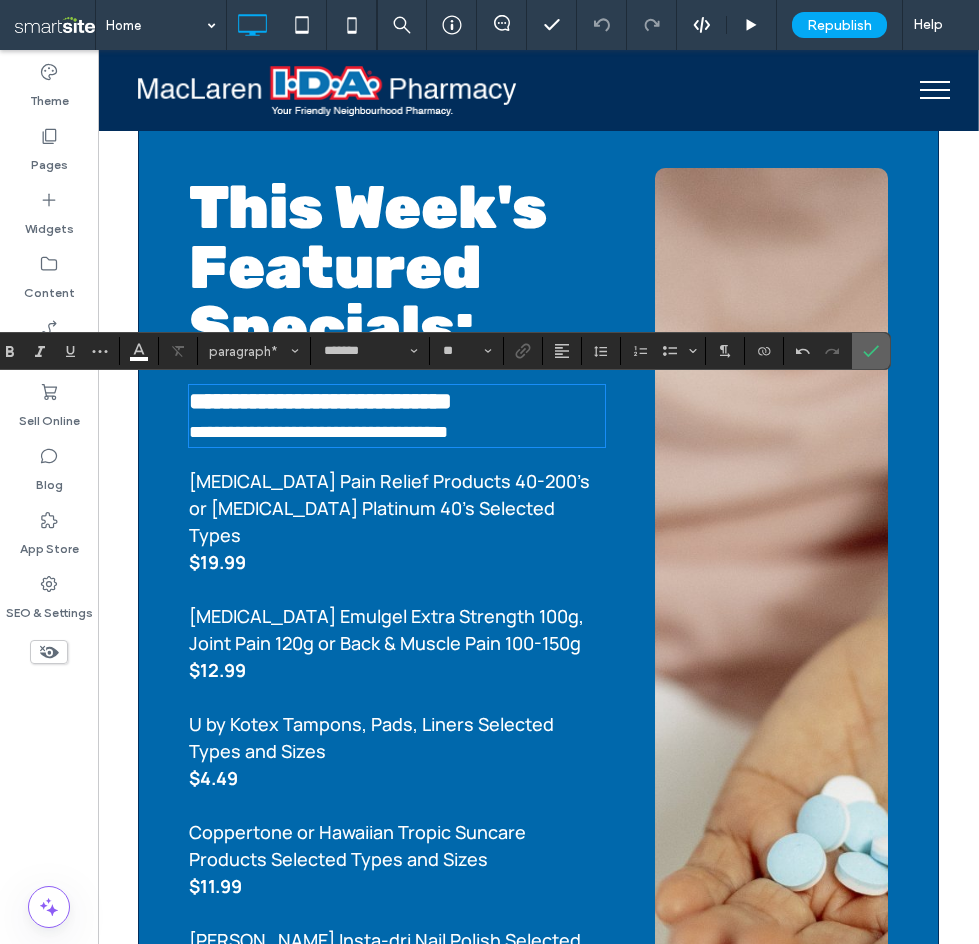 click at bounding box center [871, 351] 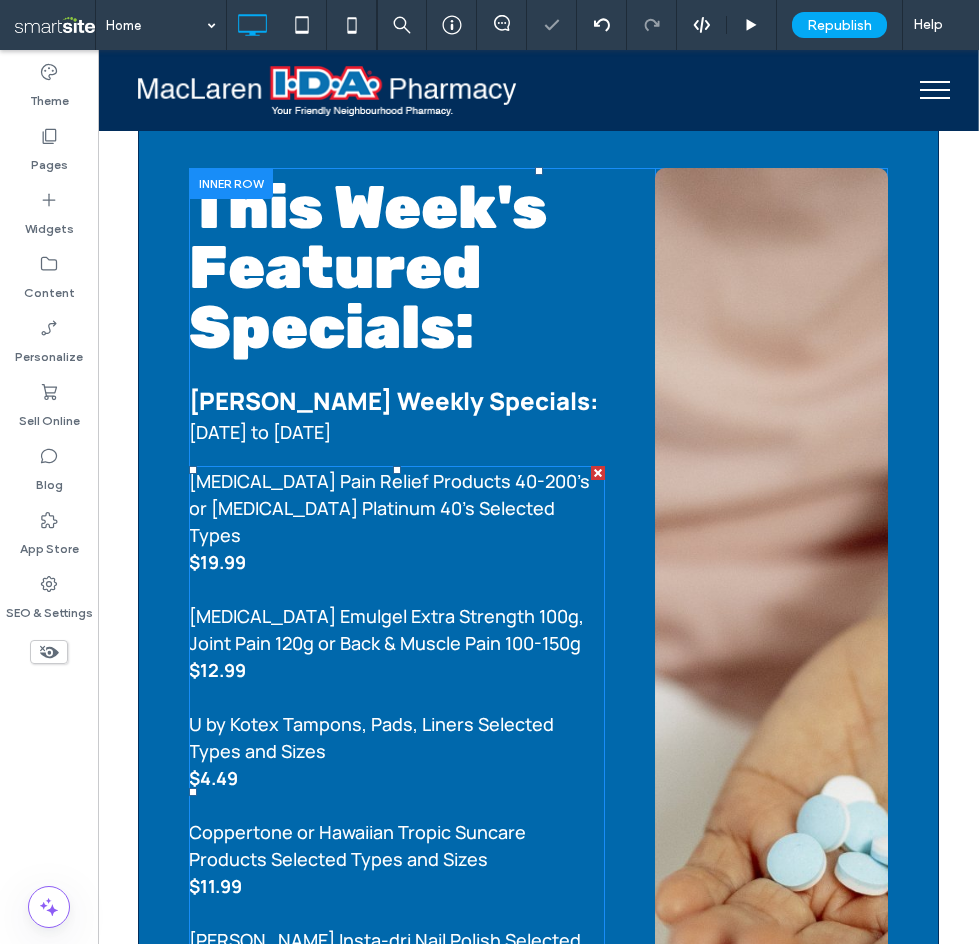 click on "[MEDICAL_DATA] Pain Relief Products 40-200's or [MEDICAL_DATA] Platinum 40's Selected Types" at bounding box center [389, 508] 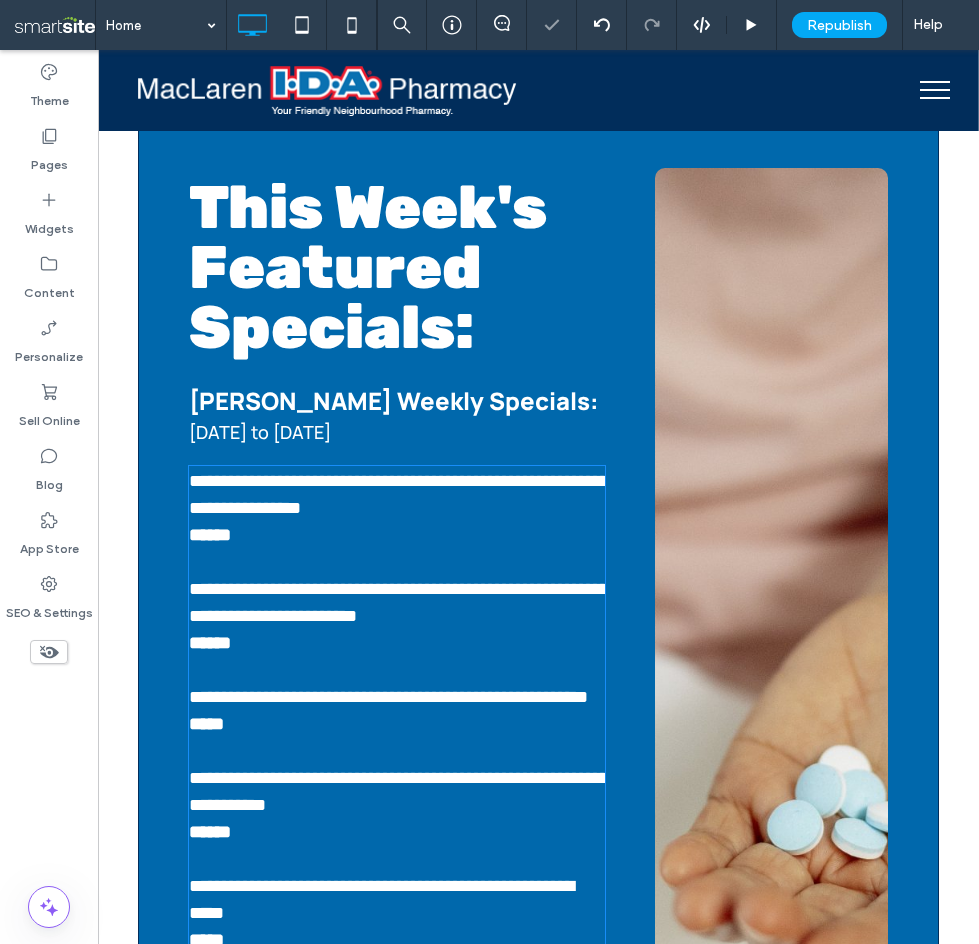 scroll, scrollTop: 3332, scrollLeft: 0, axis: vertical 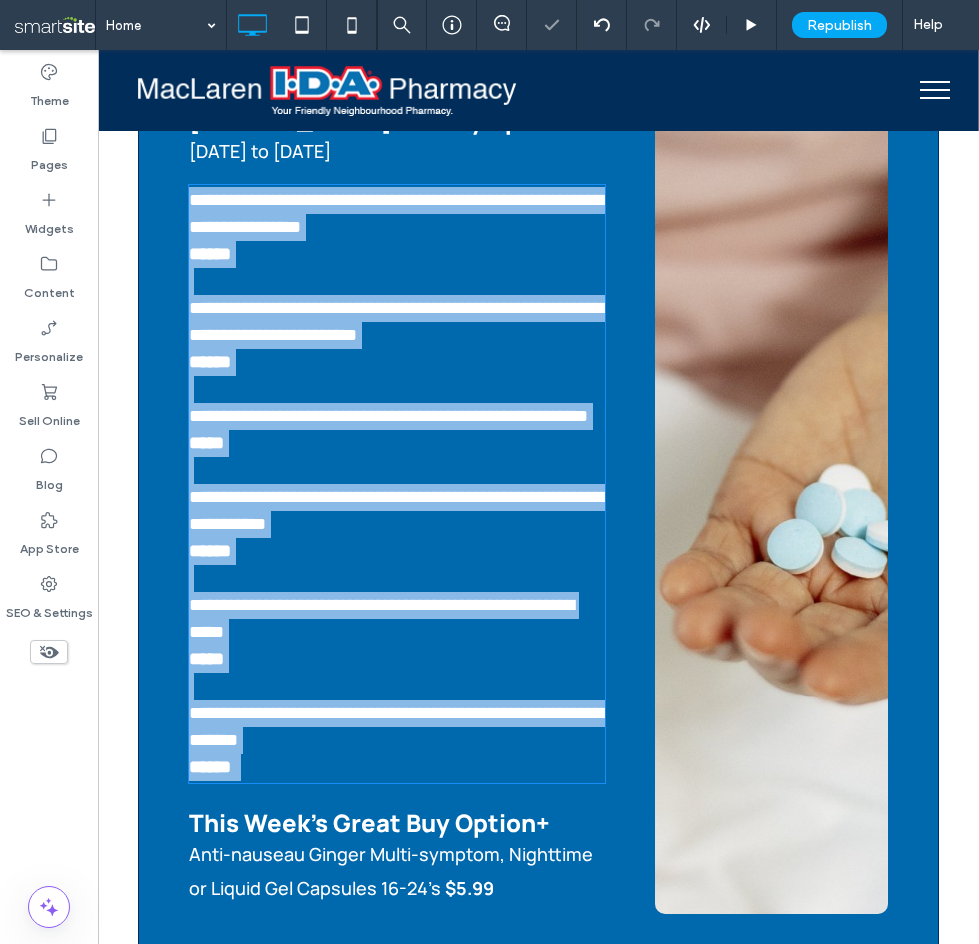 type on "*******" 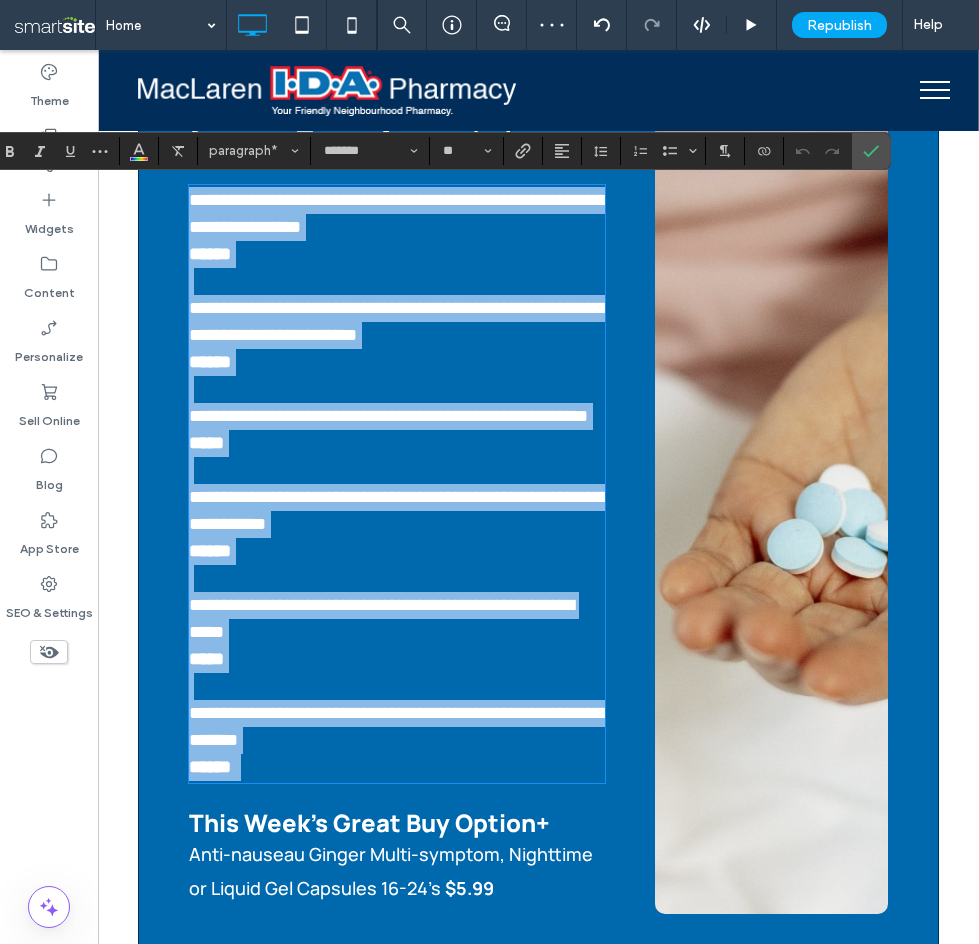 click on "**********" at bounding box center [397, 484] 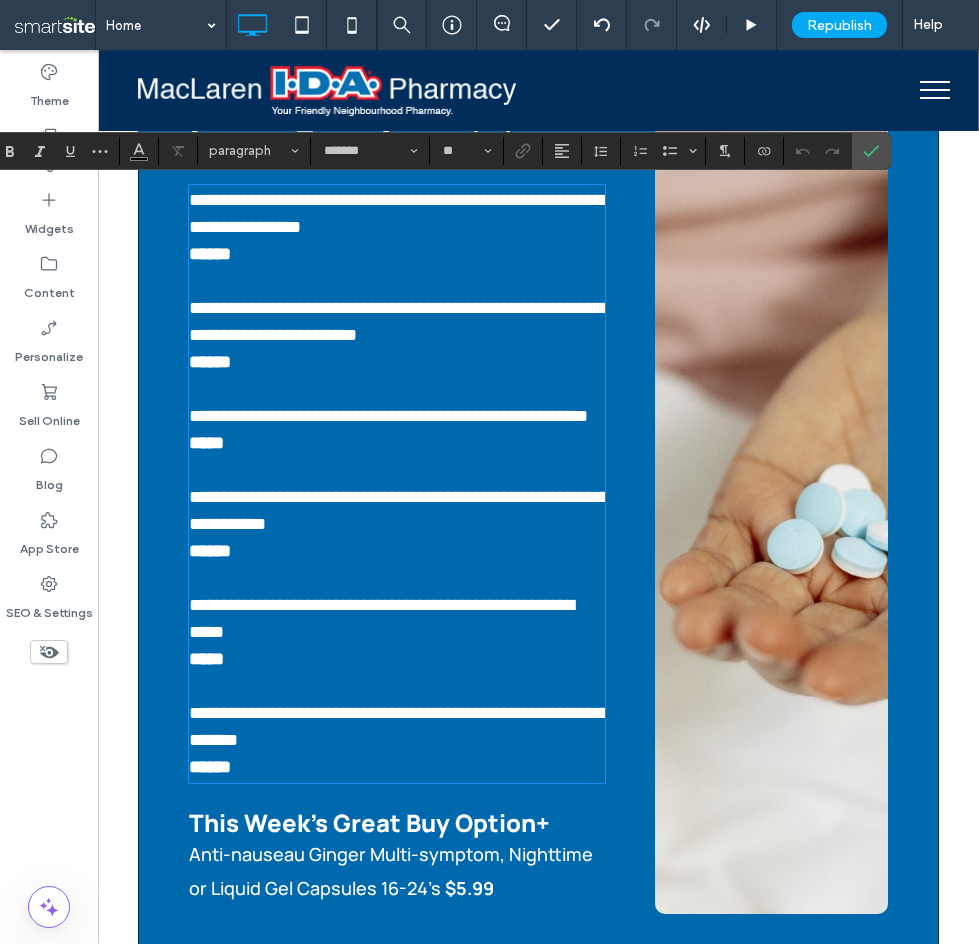 click on "******" at bounding box center (397, 268) 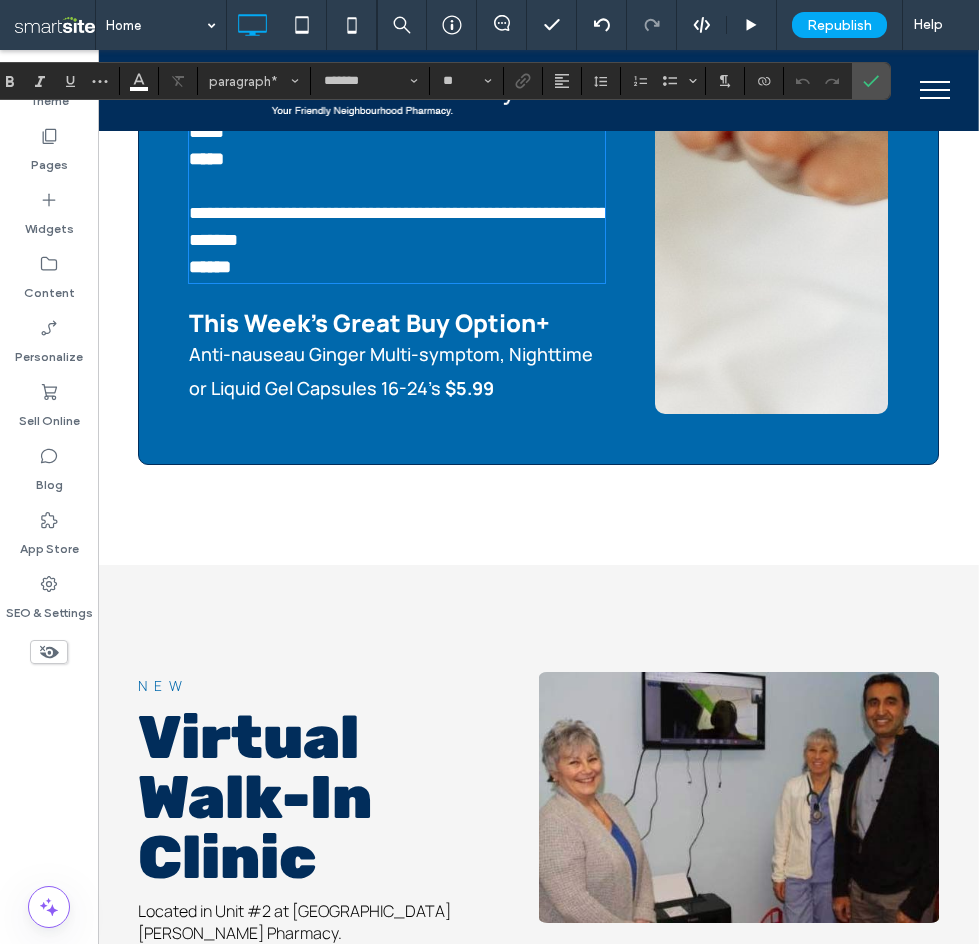 scroll, scrollTop: 3499, scrollLeft: 0, axis: vertical 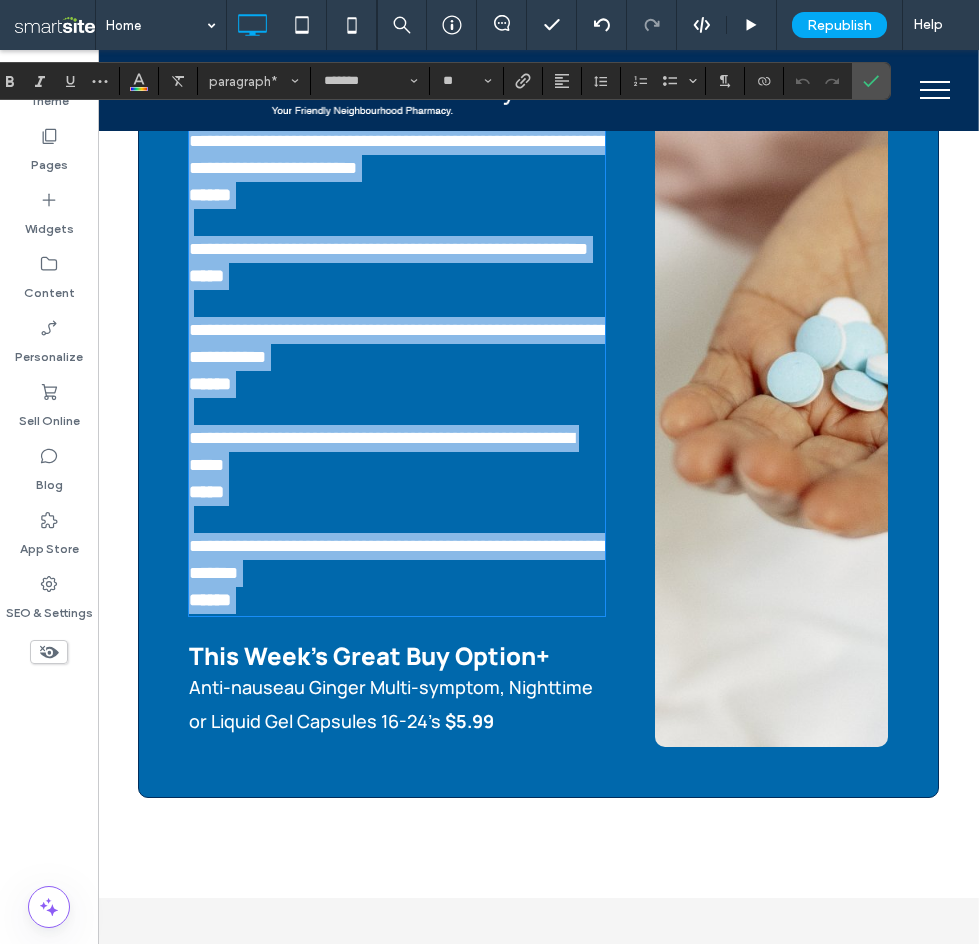 click on "**********" at bounding box center [397, 546] 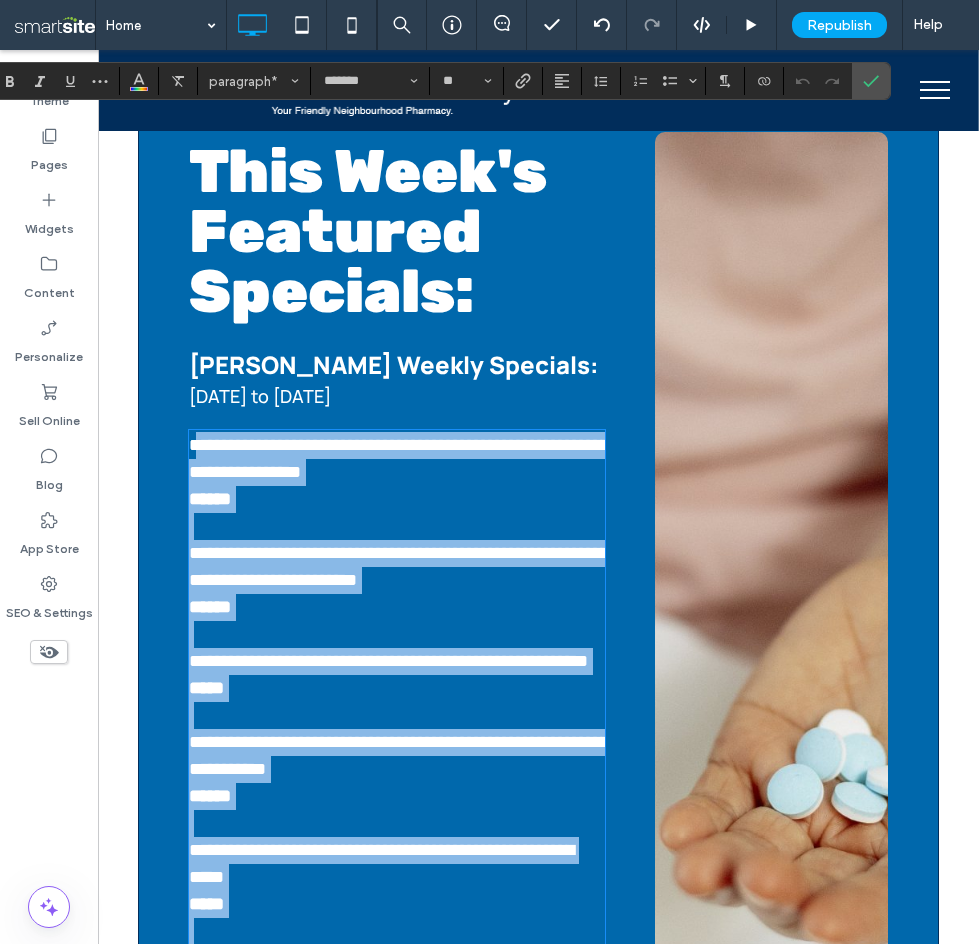 scroll, scrollTop: 2999, scrollLeft: 0, axis: vertical 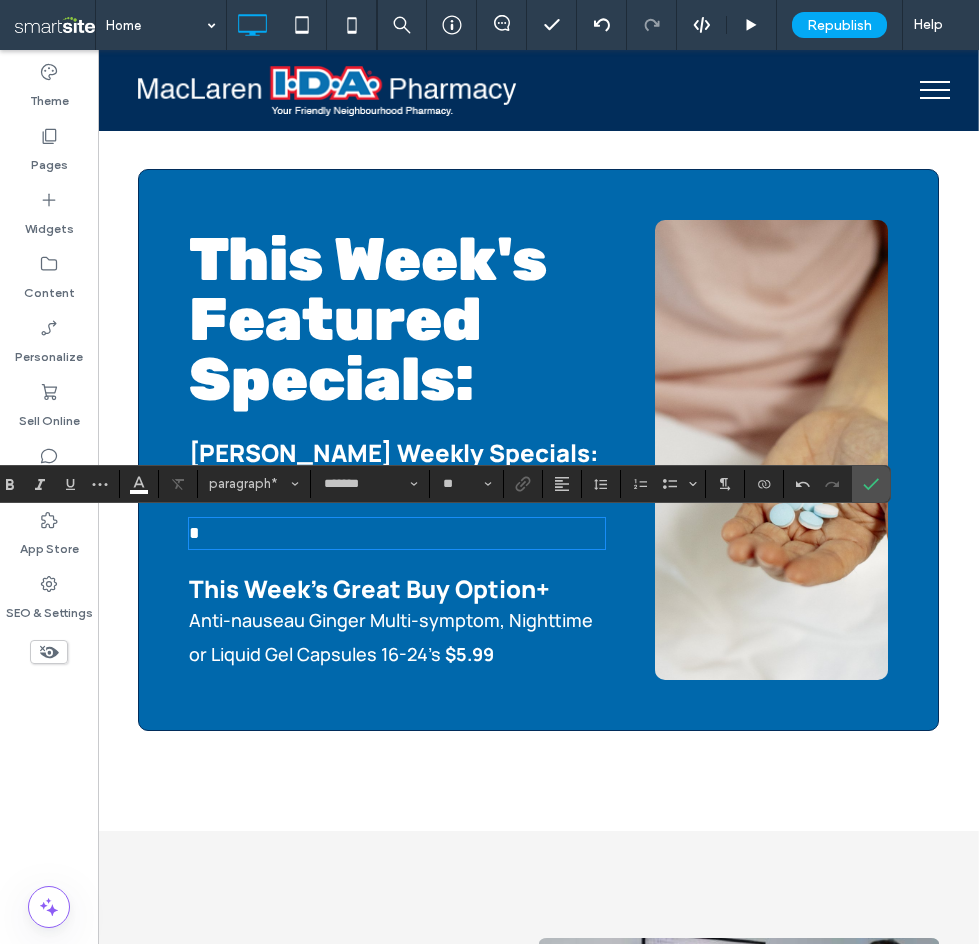type on "**" 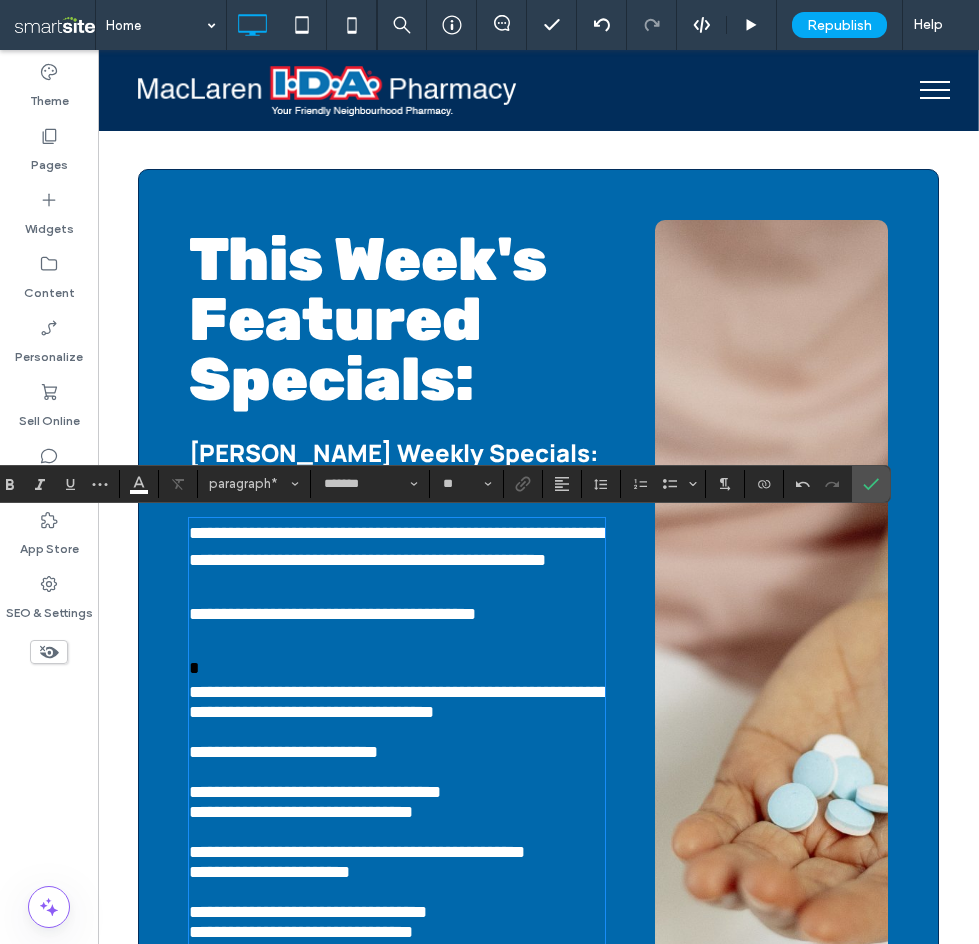 scroll, scrollTop: 0, scrollLeft: 0, axis: both 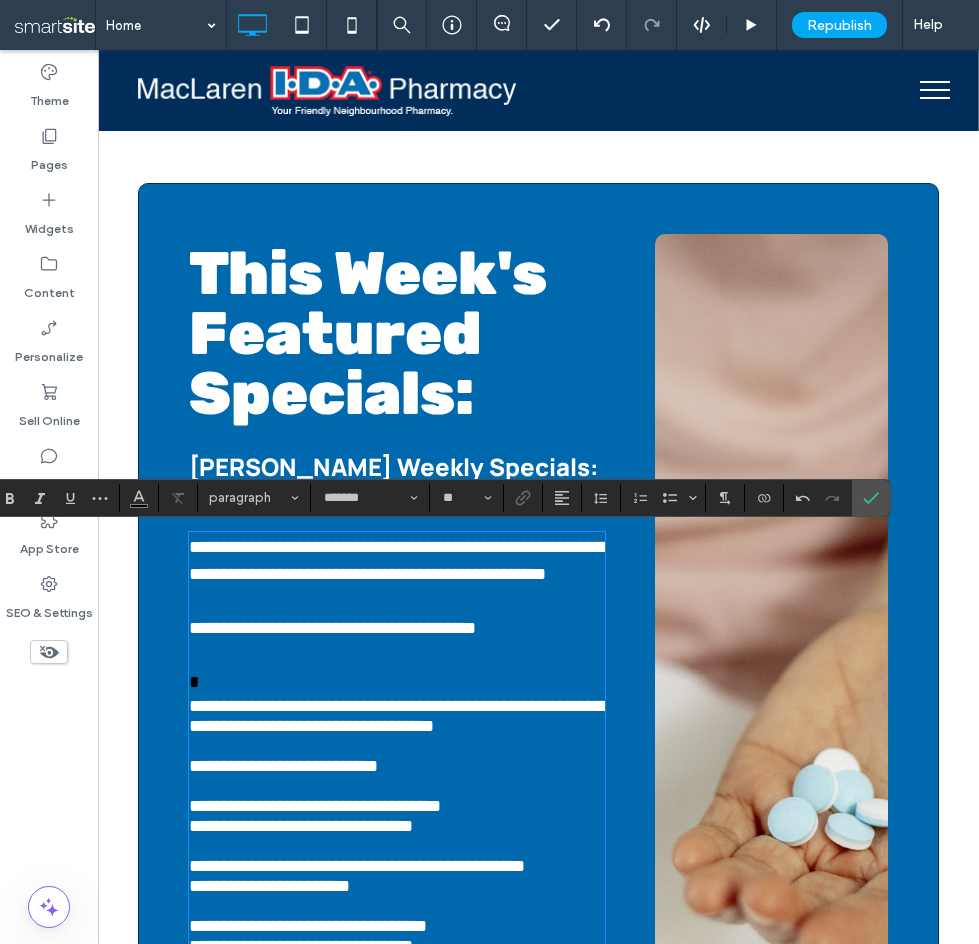 click on "**********" at bounding box center (399, 560) 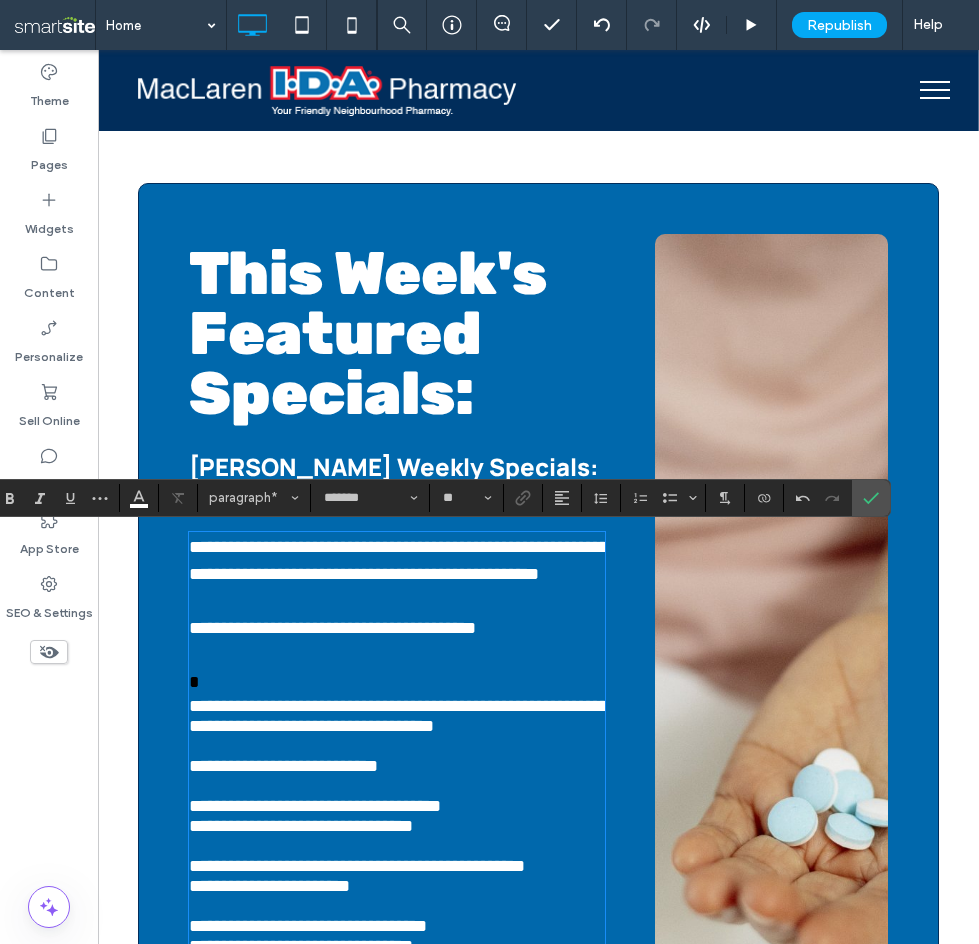 click on "**********" at bounding box center (332, 628) 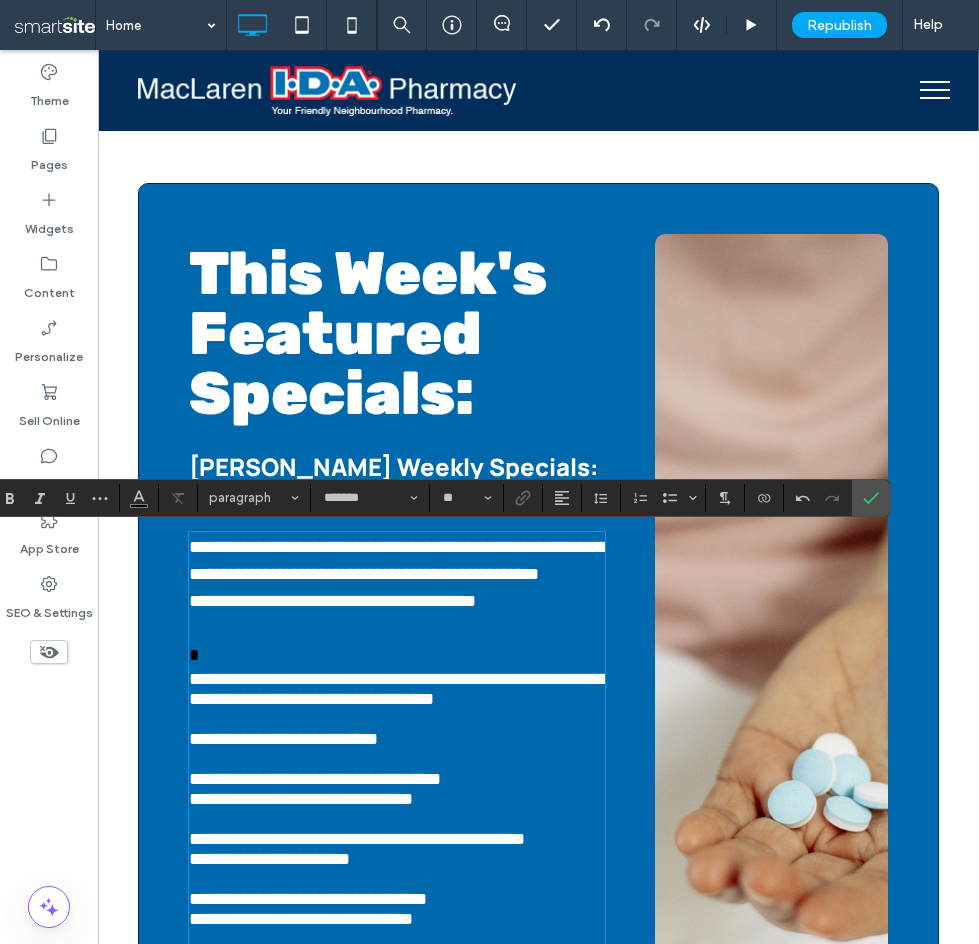 click on "**********" at bounding box center [332, 601] 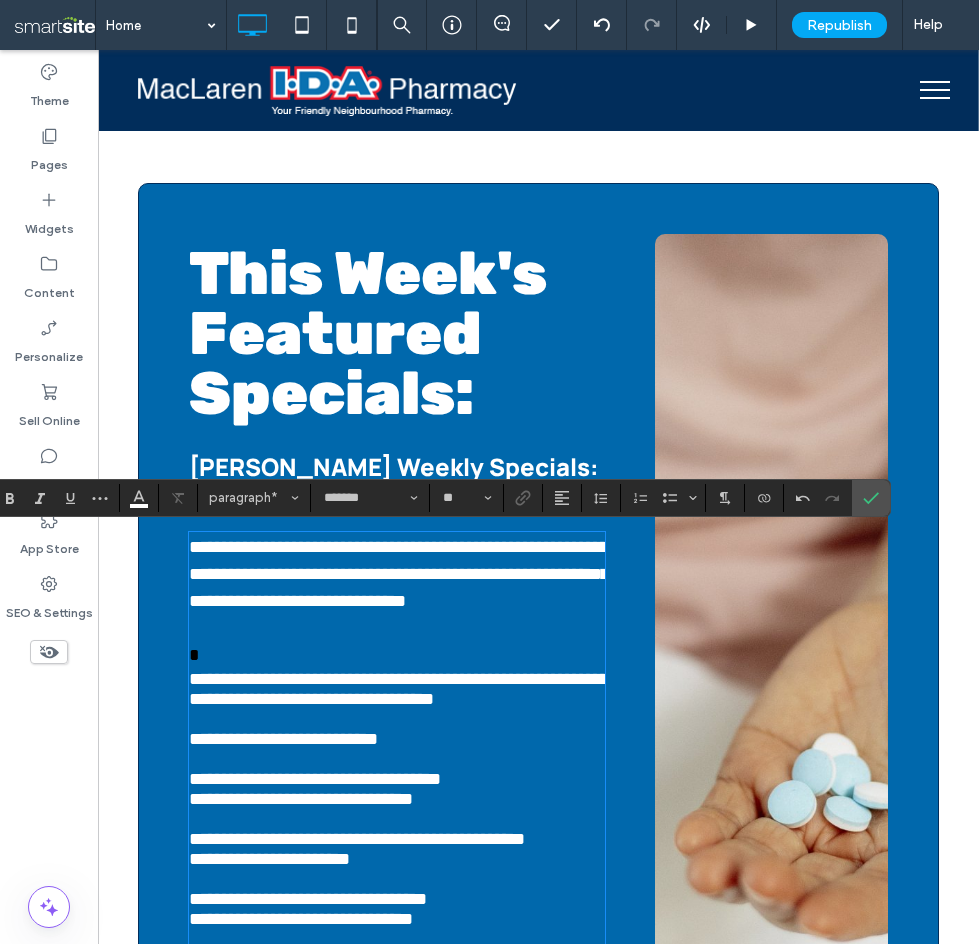 type 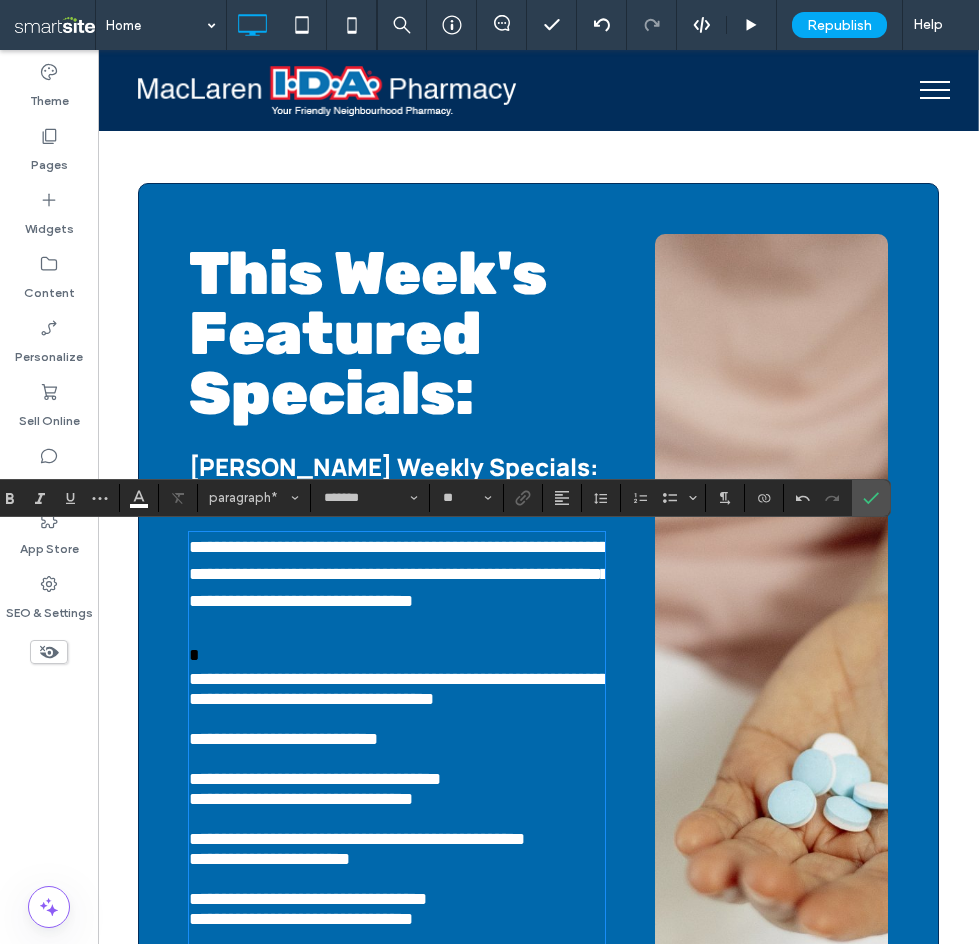 click on "**********" at bounding box center [399, 574] 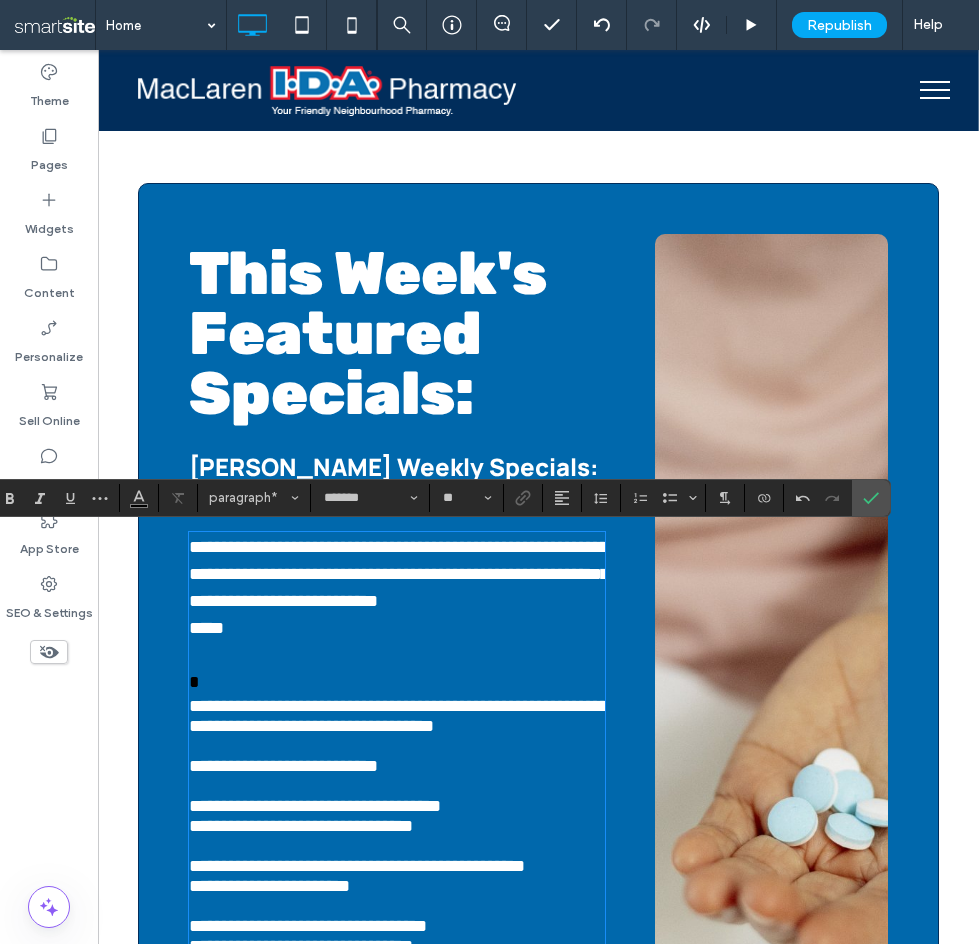click on "*" at bounding box center [194, 682] 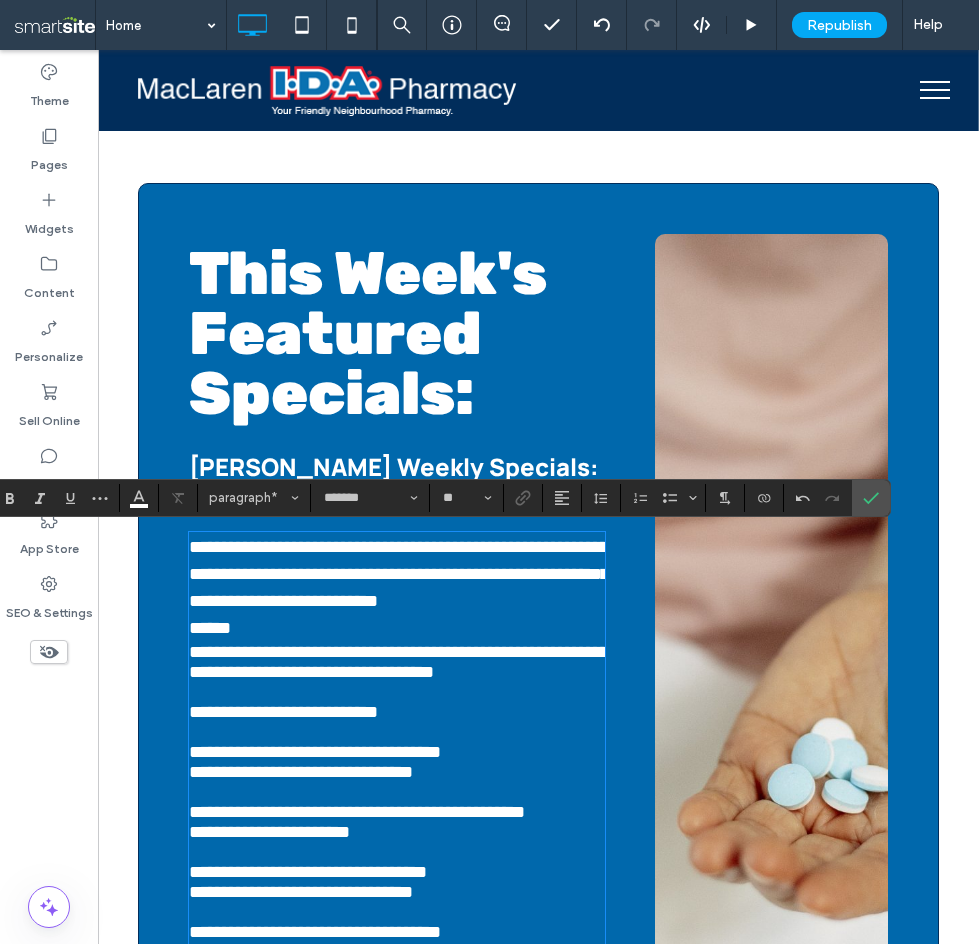 click on "***** *" at bounding box center [397, 628] 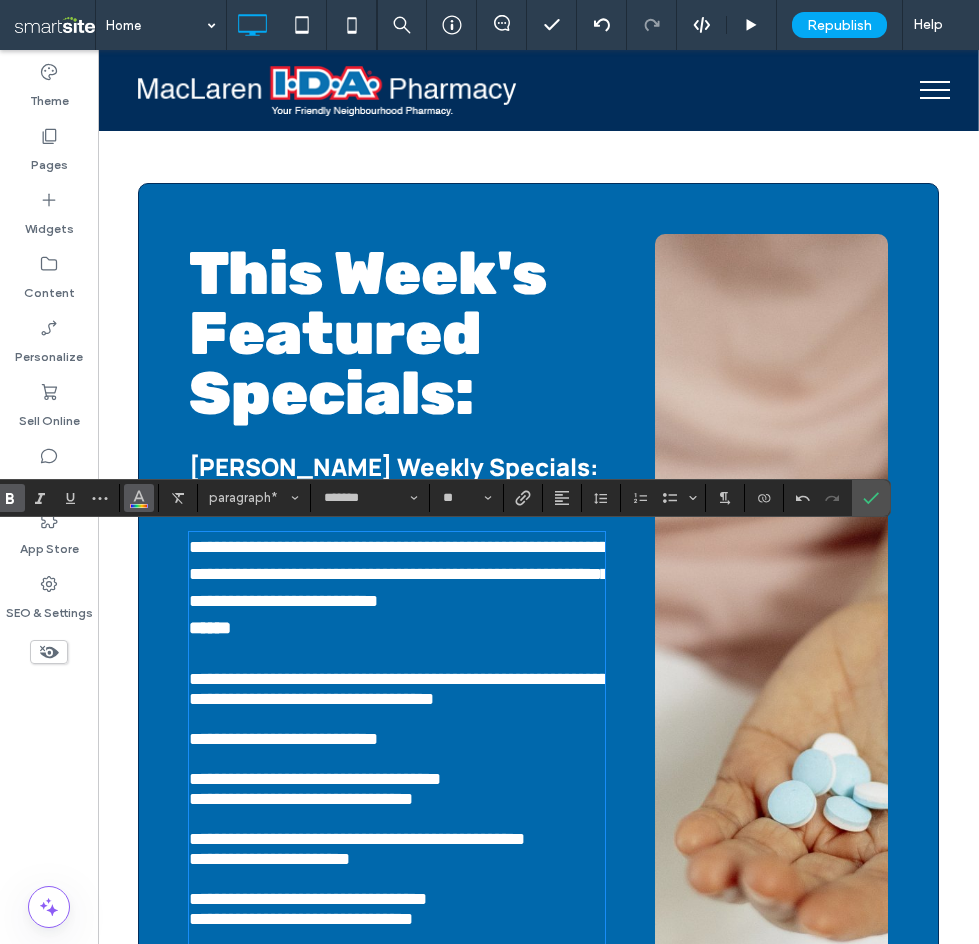 click at bounding box center (139, 496) 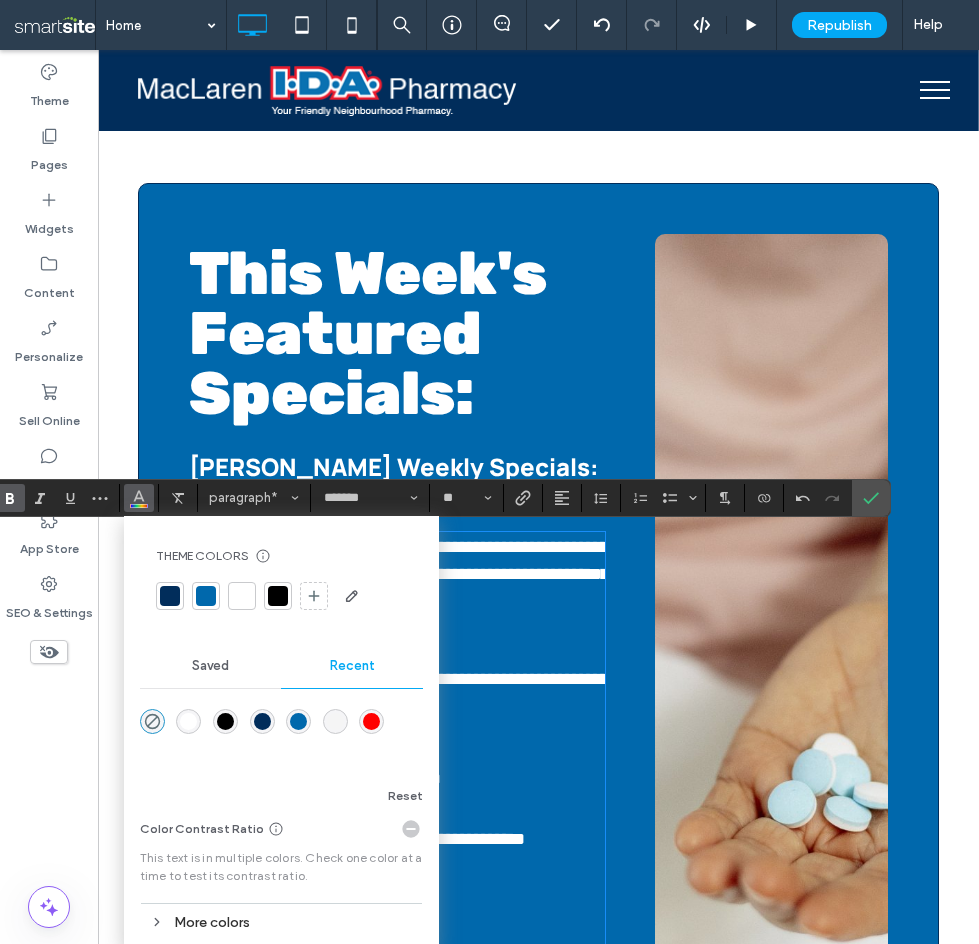 click at bounding box center (242, 596) 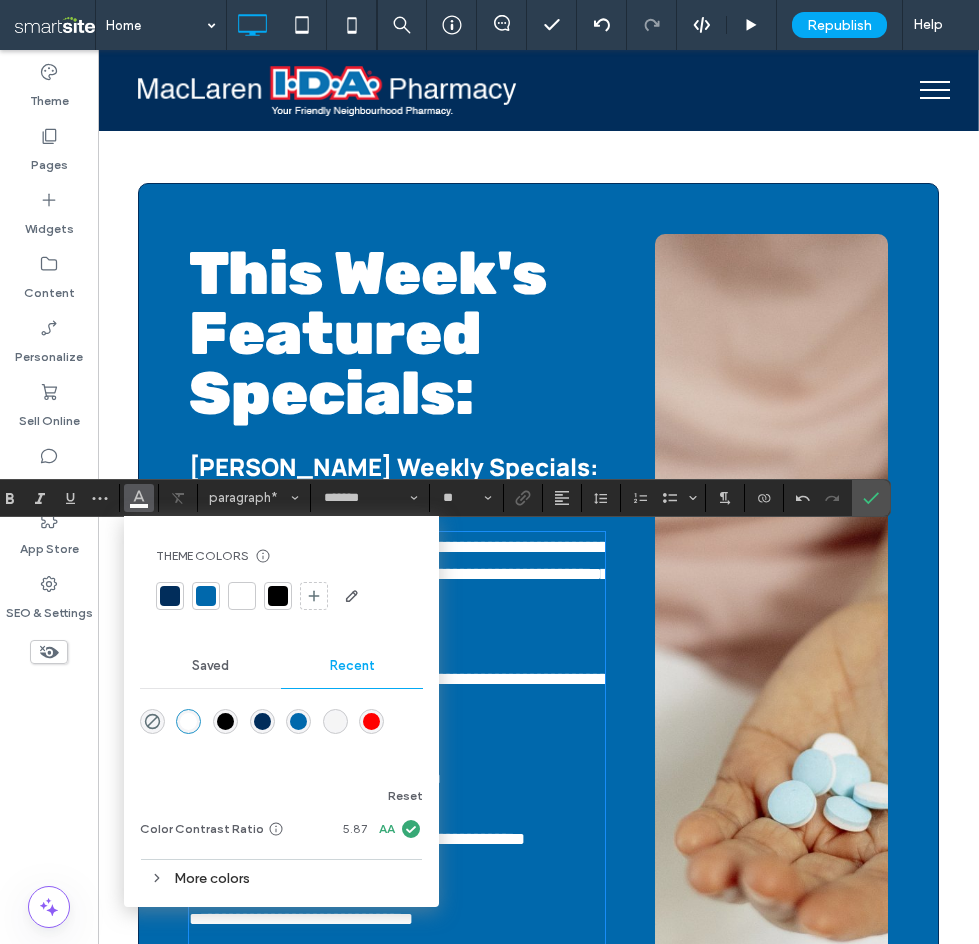 click on "**********" at bounding box center (397, 574) 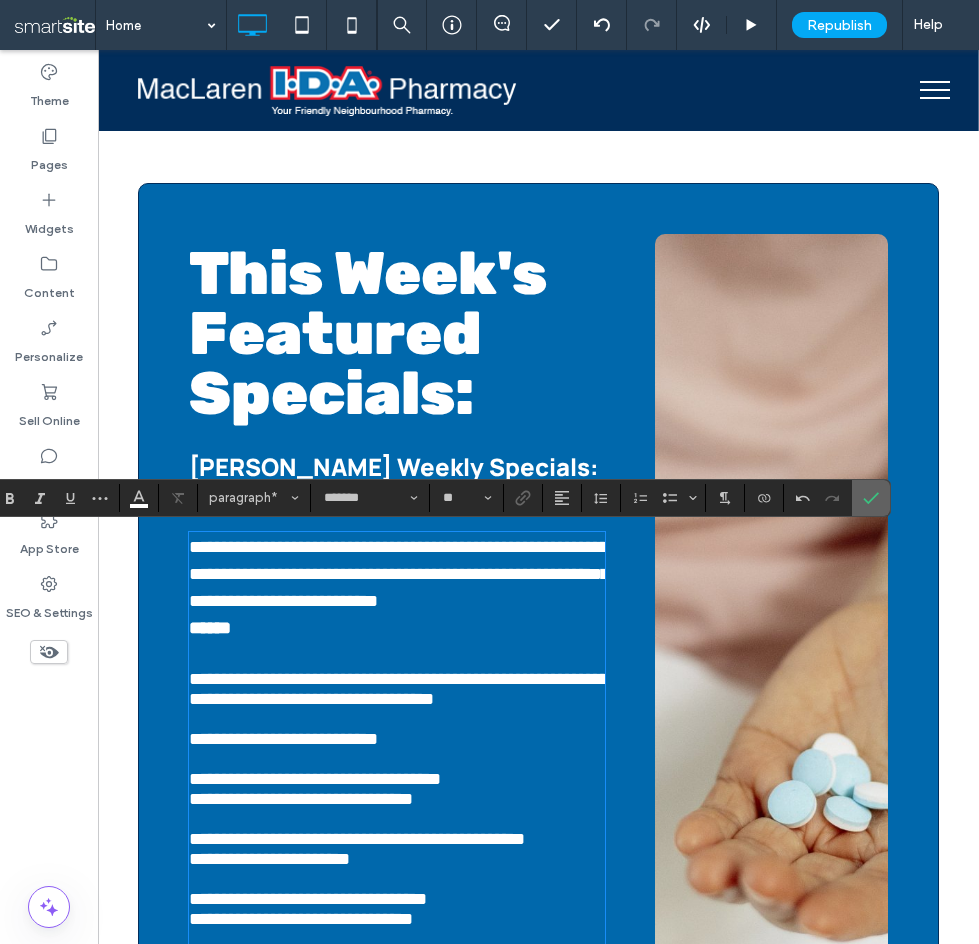 click at bounding box center [871, 498] 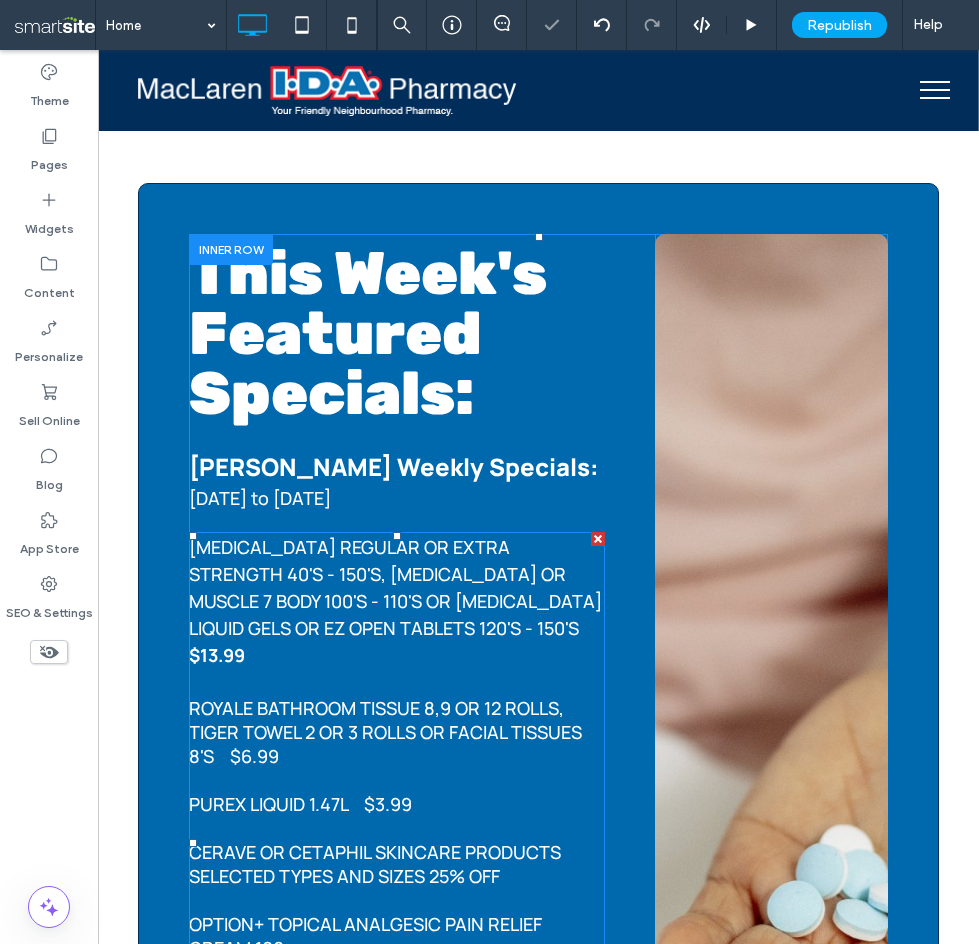 click on "[MEDICAL_DATA] REGULAR OR EXTRA STRENGTH 40'S - 150'S, [MEDICAL_DATA] OR MUSCLE 7 BODY 100'S - 110'S OR [MEDICAL_DATA] LIQUID GELS OR EZ OPEN TABLETS 120'S - 150'S" at bounding box center [395, 587] 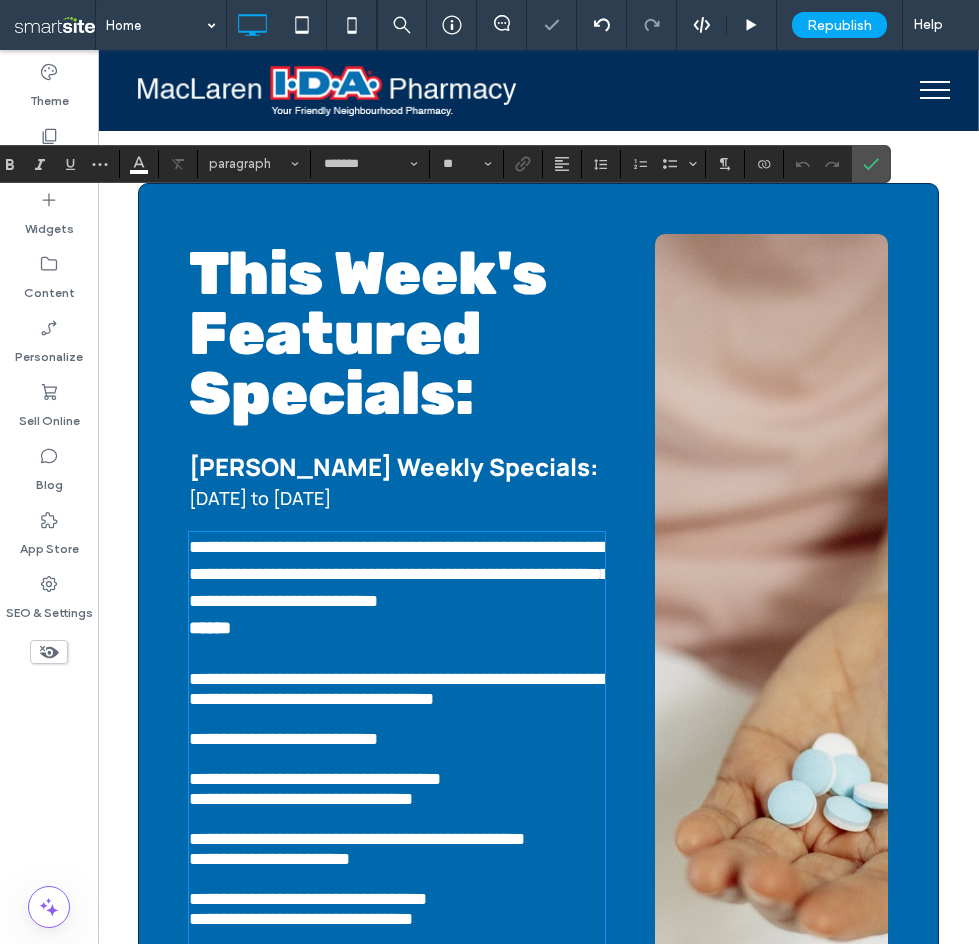 scroll, scrollTop: 3319, scrollLeft: 0, axis: vertical 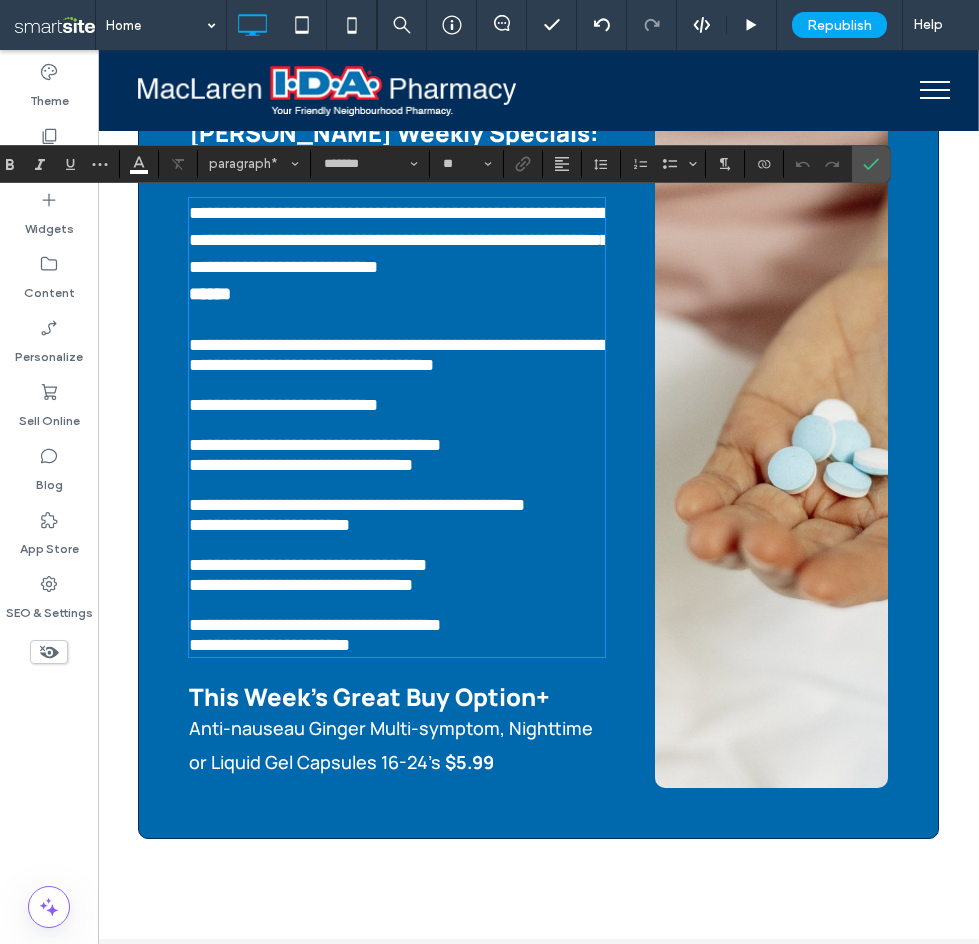 click on "**********" at bounding box center (399, 355) 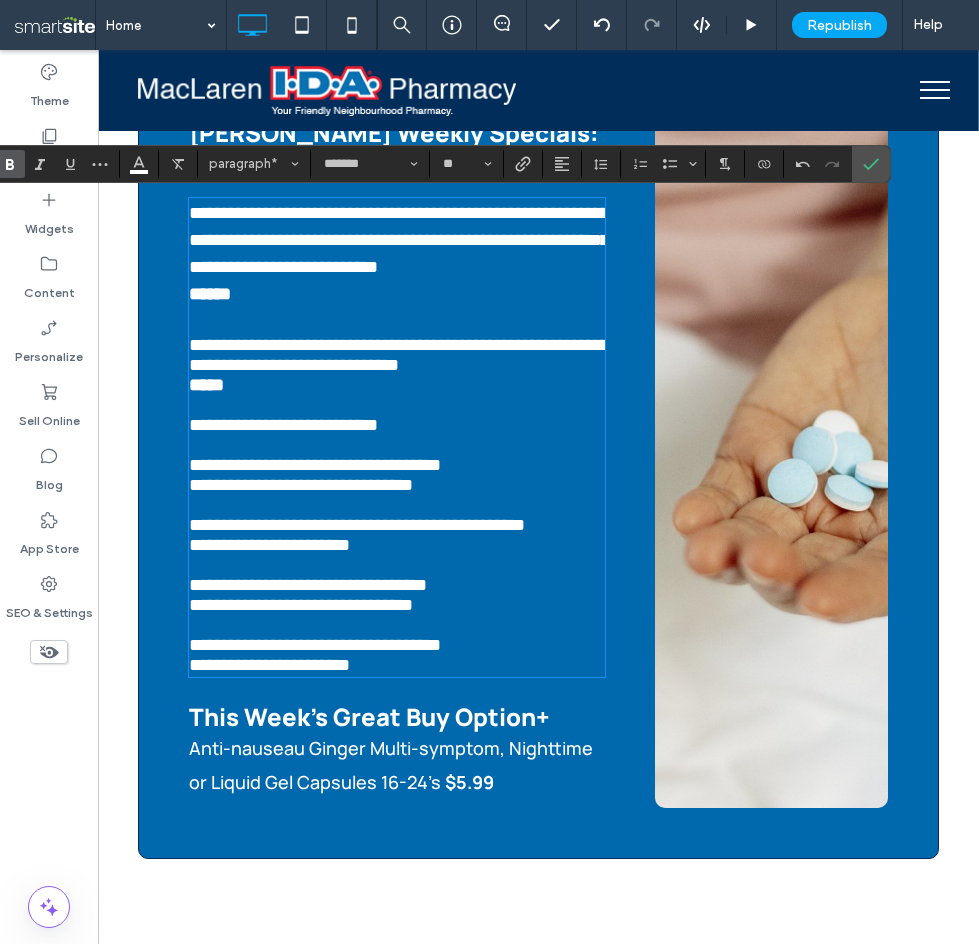 click on "**********" at bounding box center [399, 355] 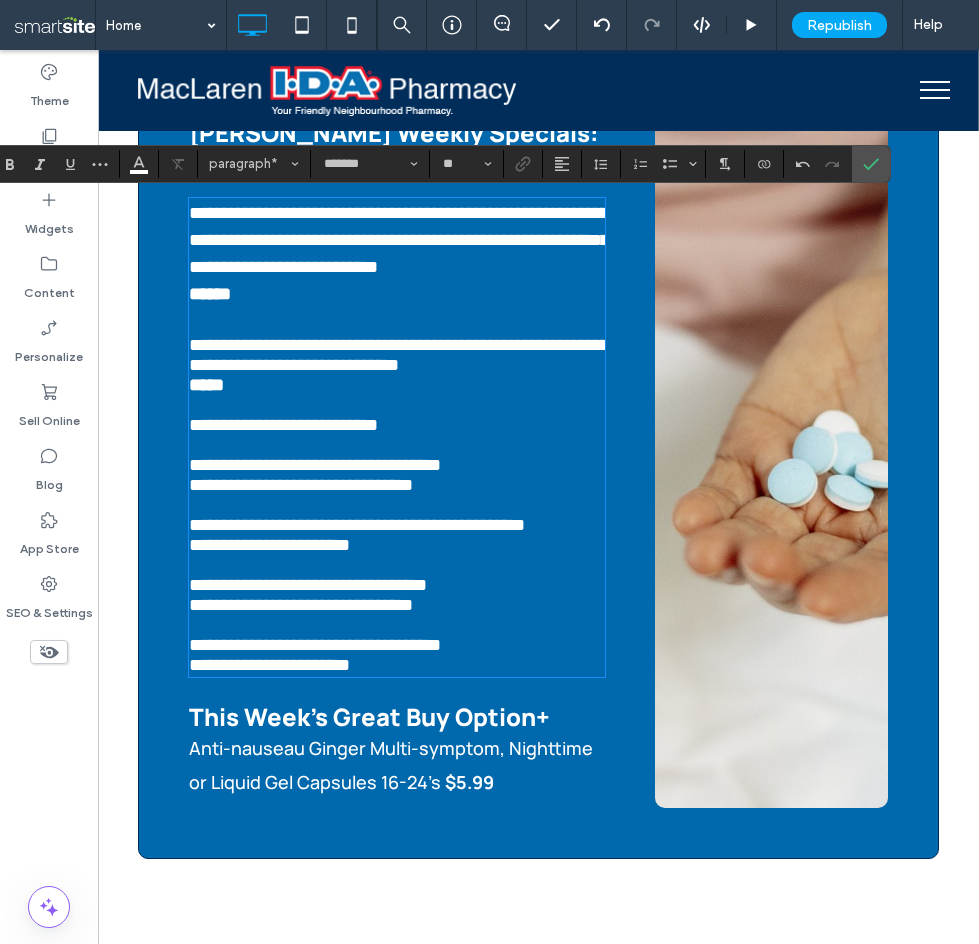 type 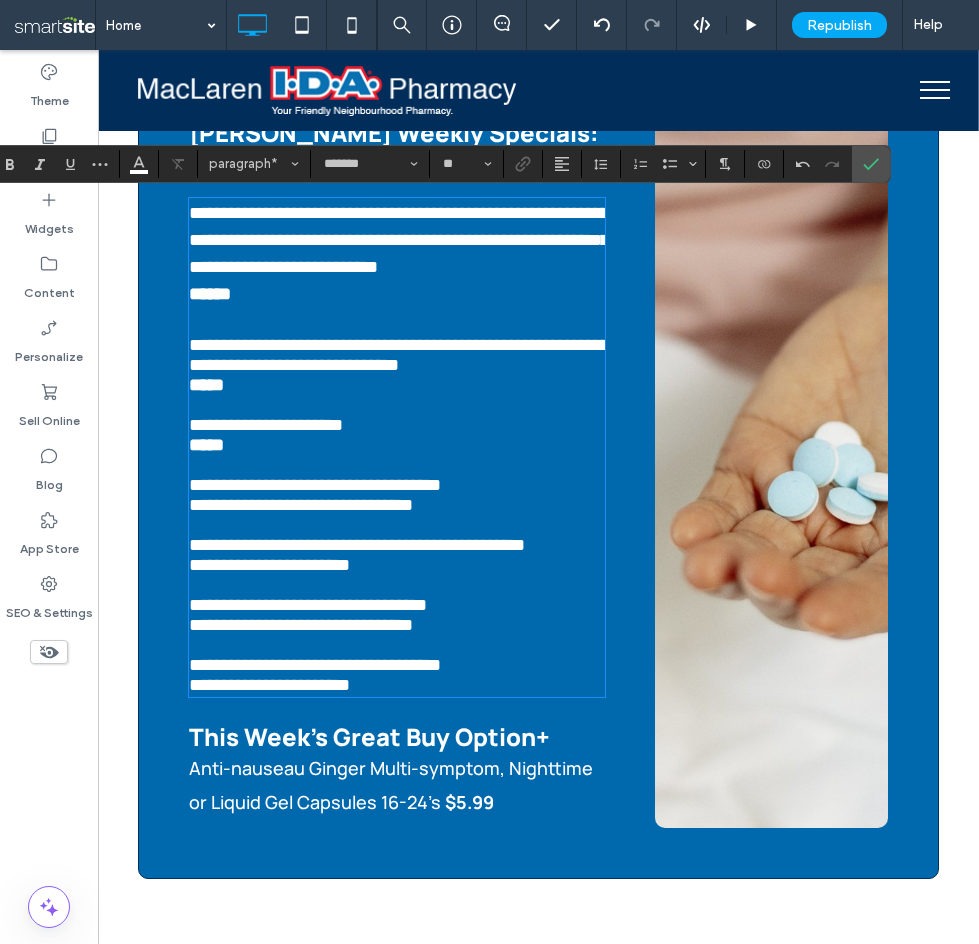 click on "**********" at bounding box center [397, 515] 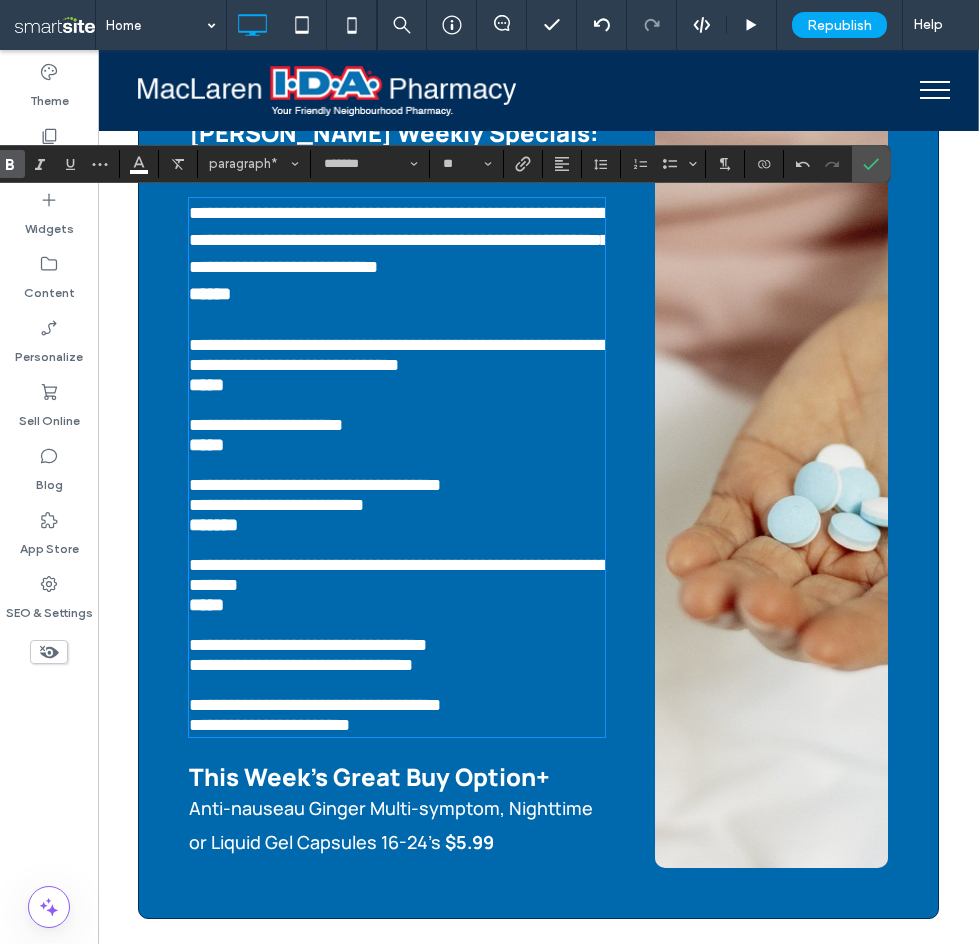 click on "**********" at bounding box center [301, 665] 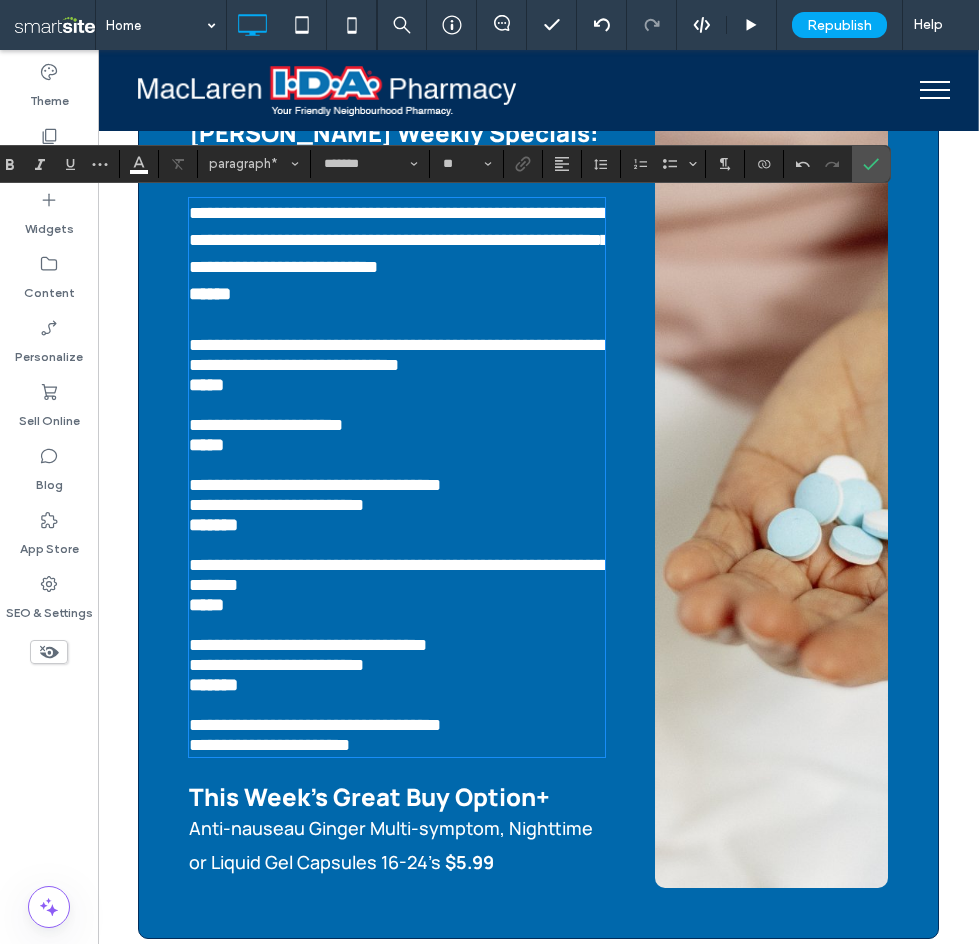 click on "**********" at bounding box center (276, 665) 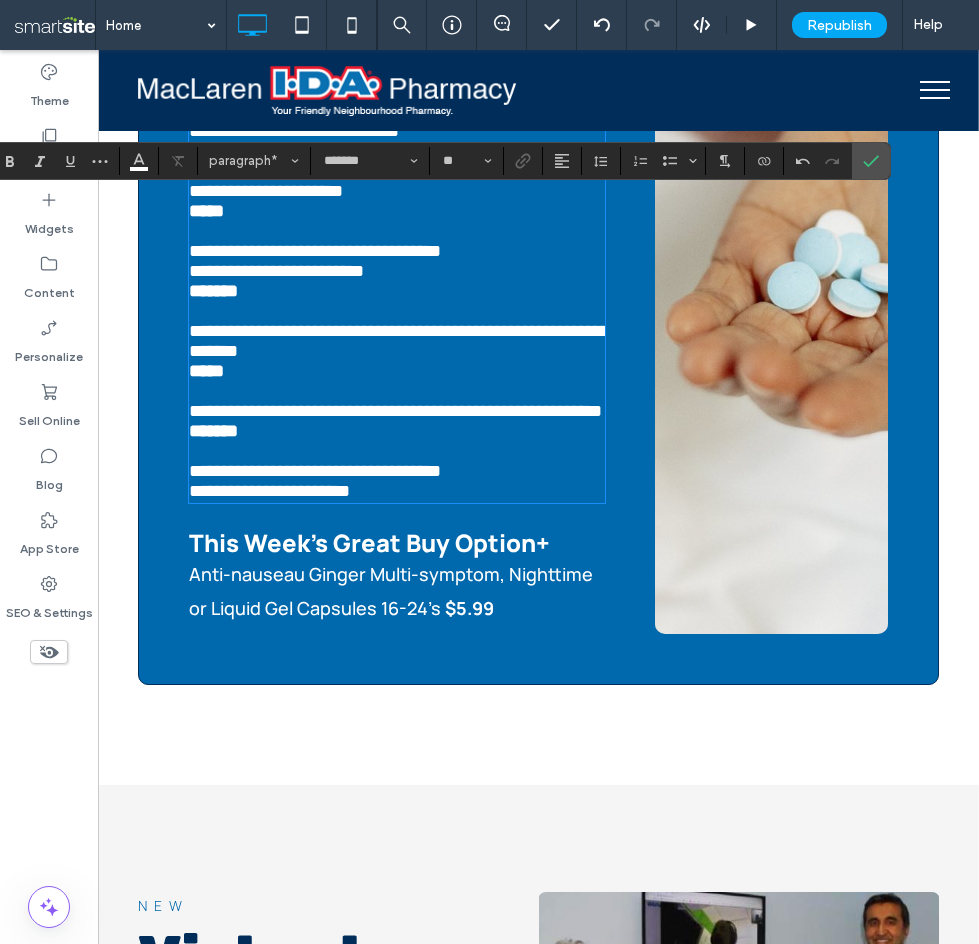 scroll, scrollTop: 3652, scrollLeft: 0, axis: vertical 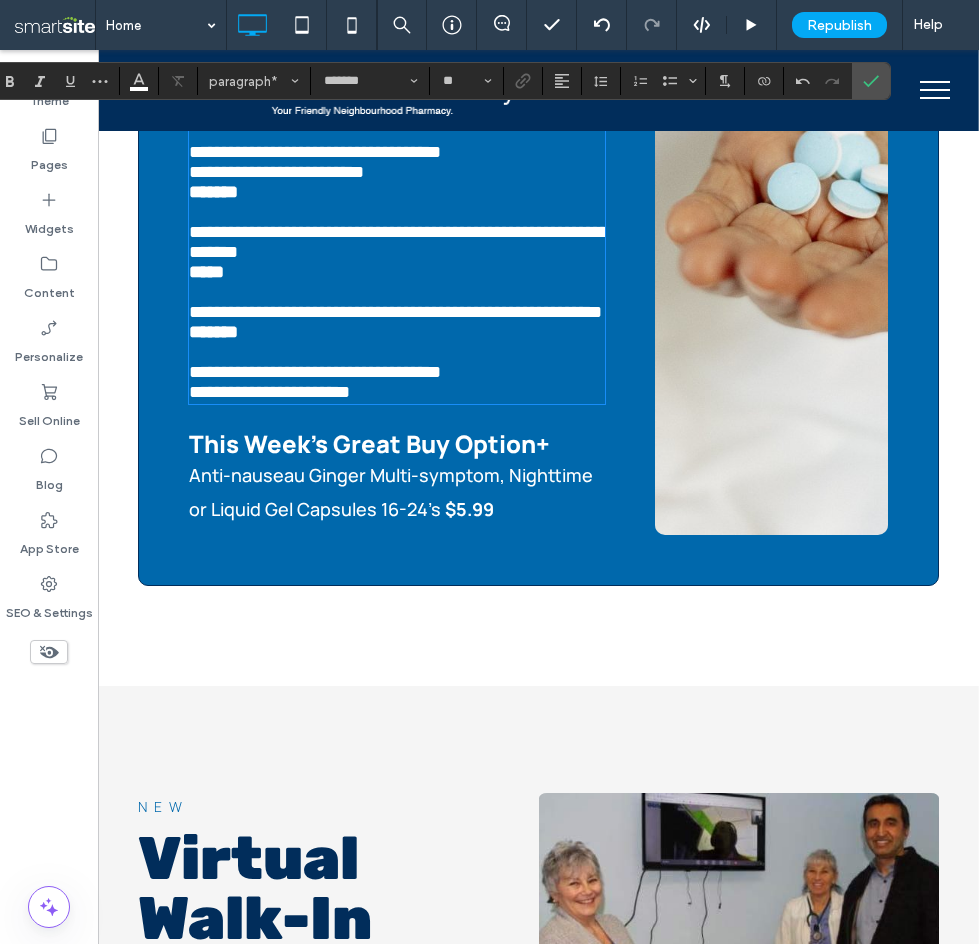 click on "**********" at bounding box center [269, 392] 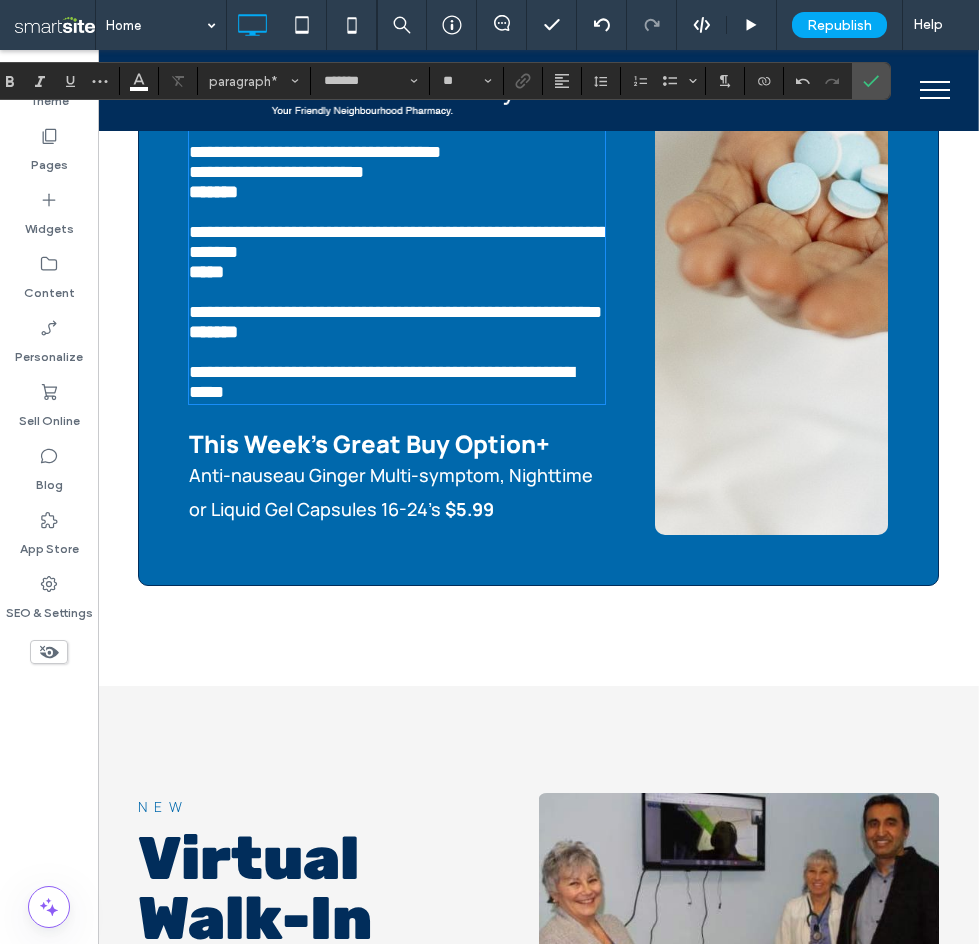 click on "**********" at bounding box center [381, 382] 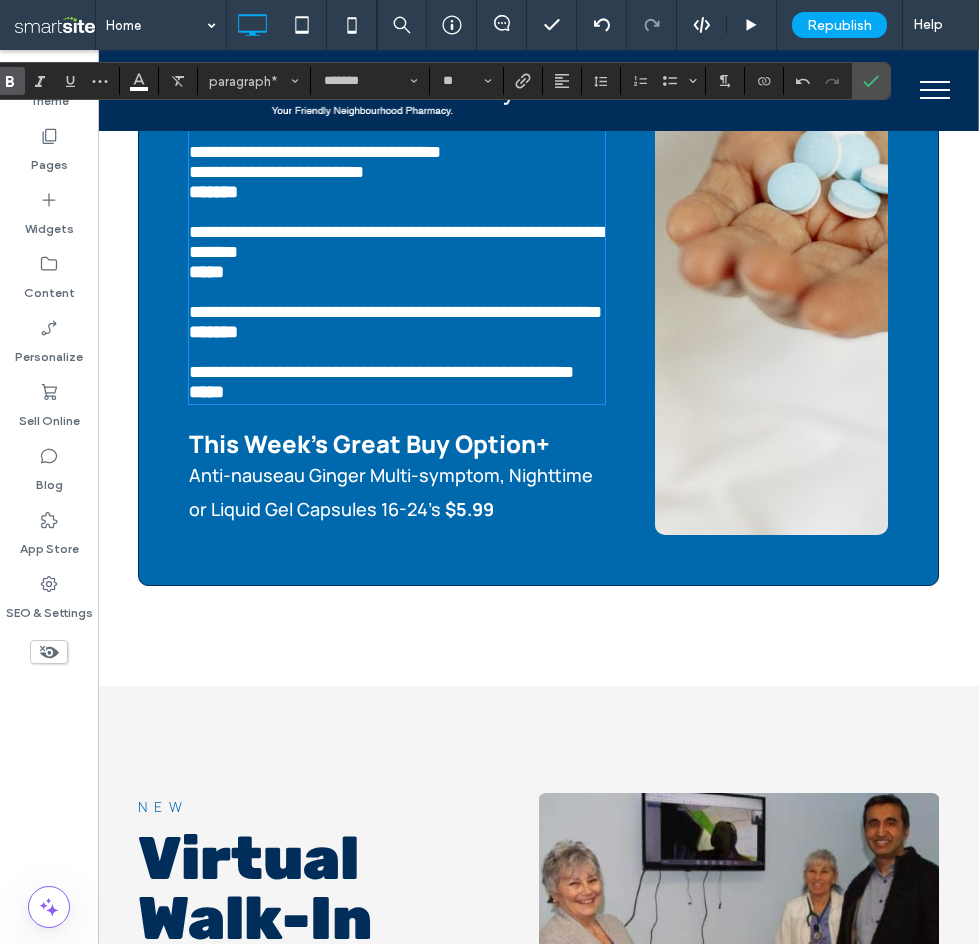 click on "Anti-nauseau Ginger Multi-symptom, Nighttime or Liquid Gel Capsules 16-24's" at bounding box center (391, 492) 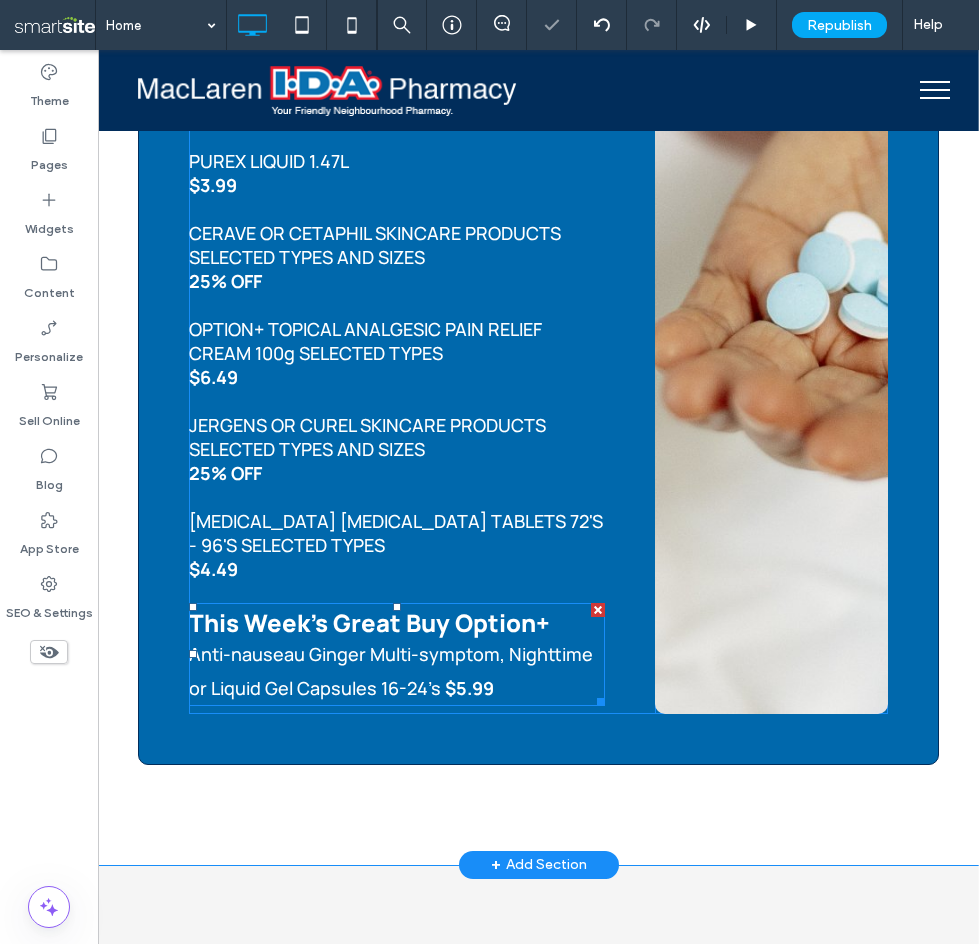 click on "Anti-nauseau Ginger Multi-symptom, Nighttime or Liquid Gel Capsules 16-24's
$5.99" at bounding box center [397, 672] 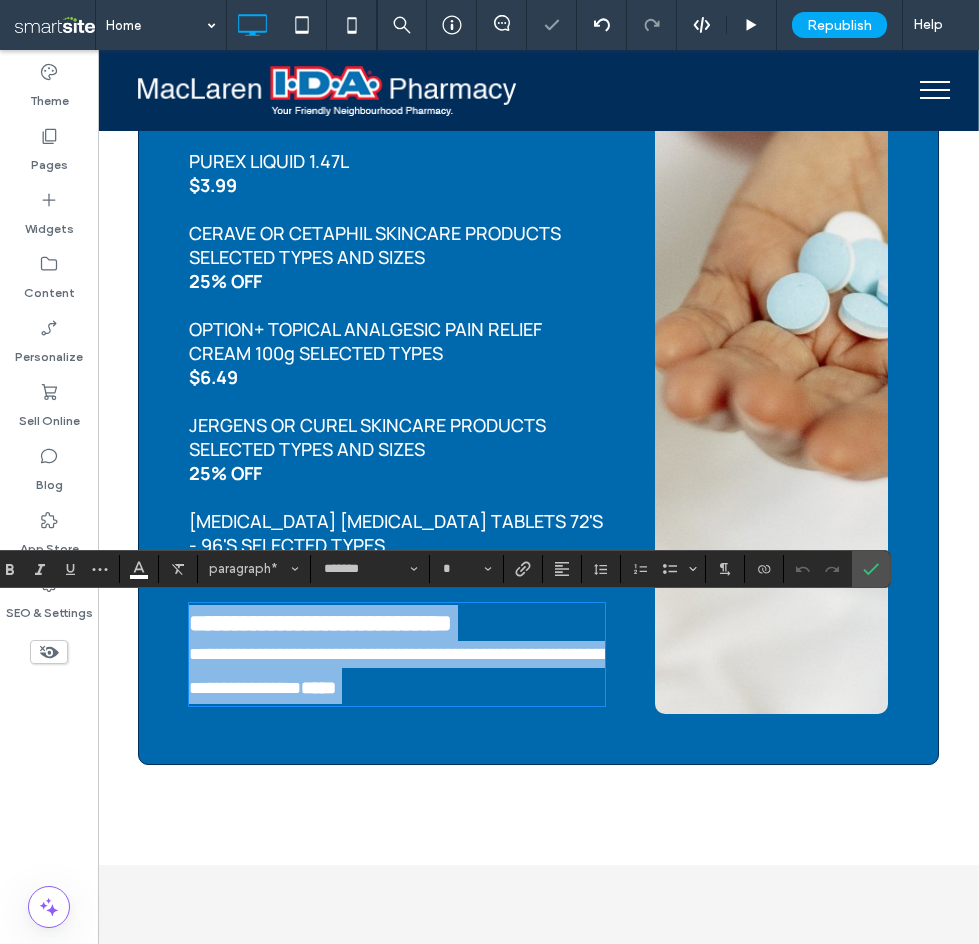 click on "**********" at bounding box center (399, 671) 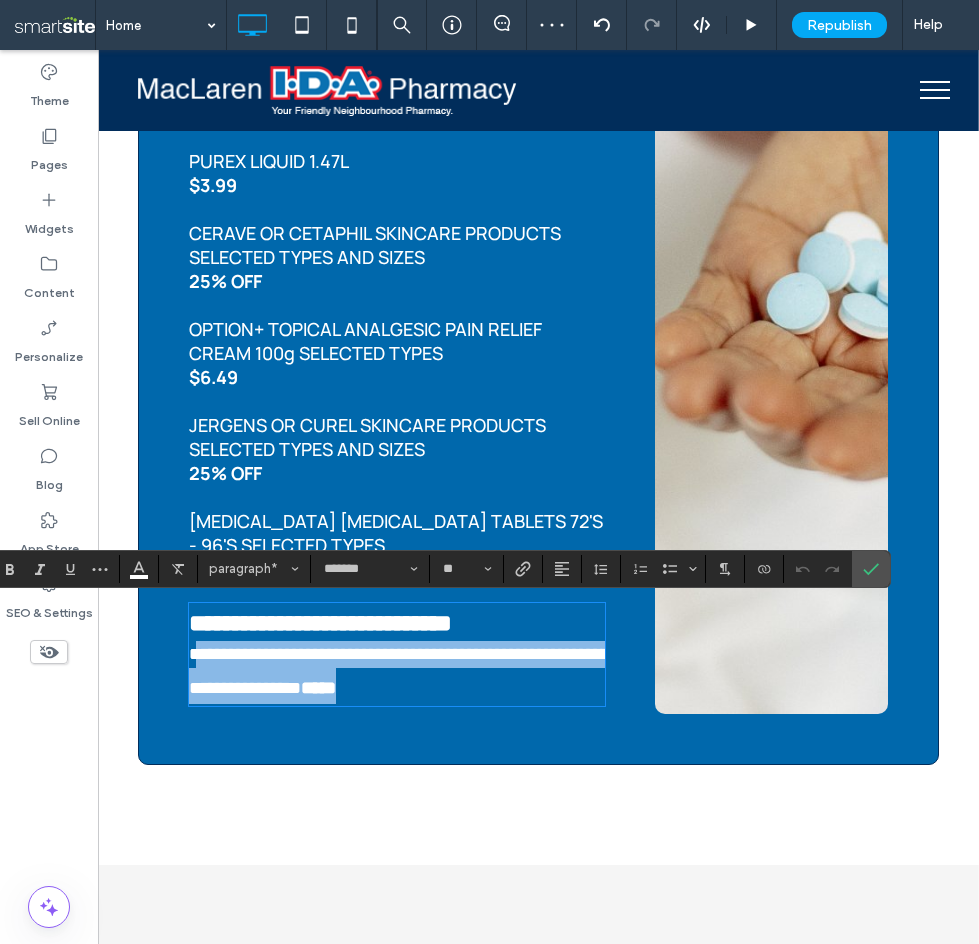 click on "**********" at bounding box center [397, 672] 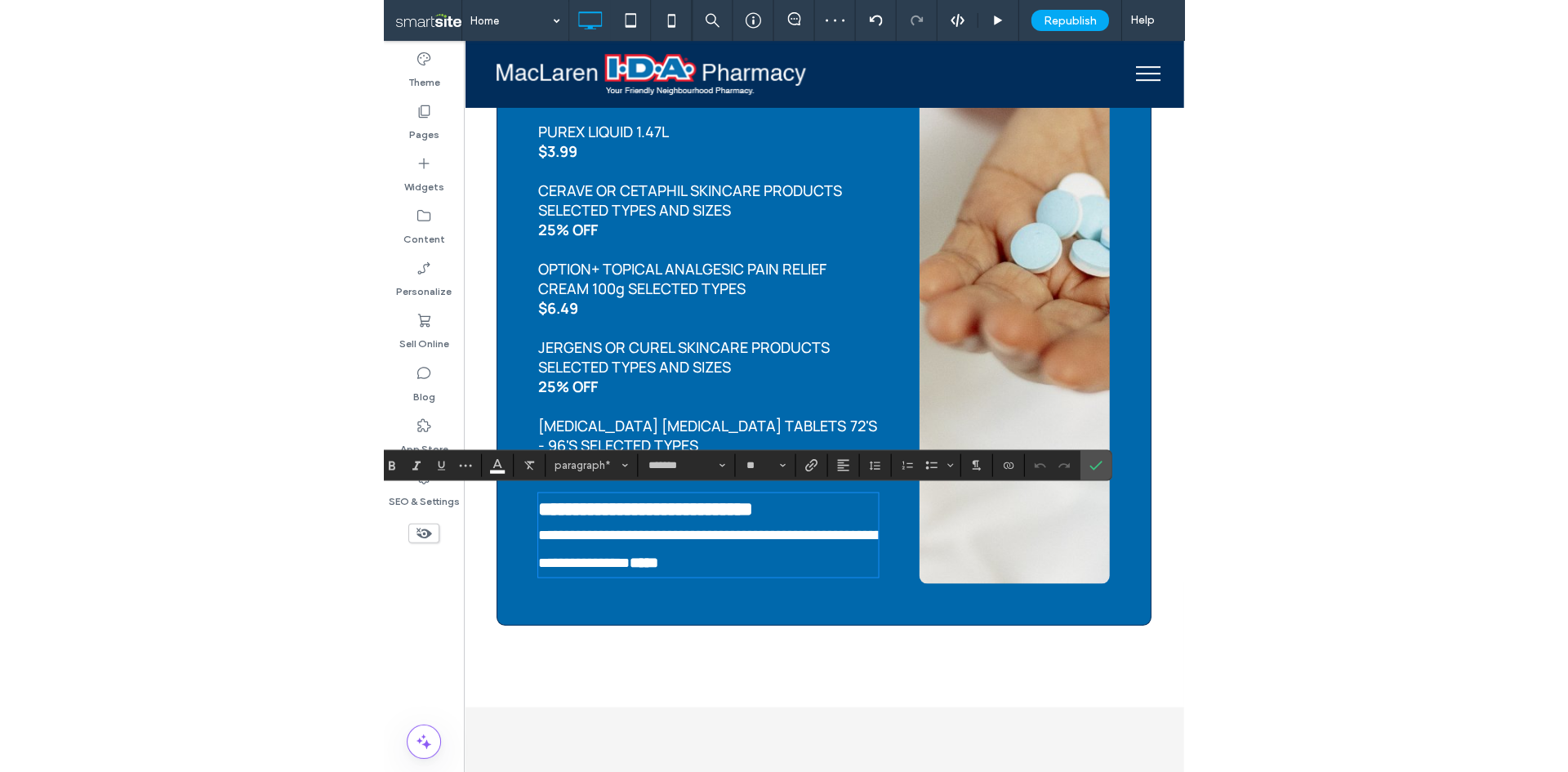 scroll, scrollTop: 0, scrollLeft: 0, axis: both 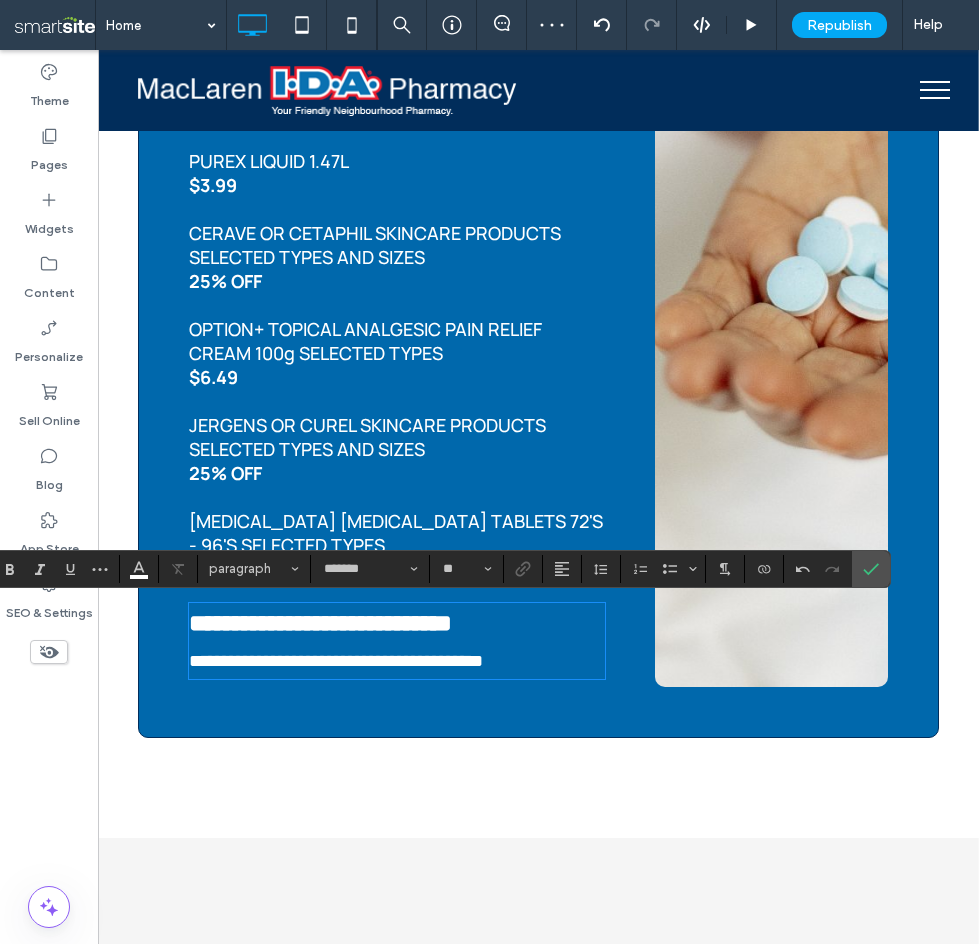 type on "**" 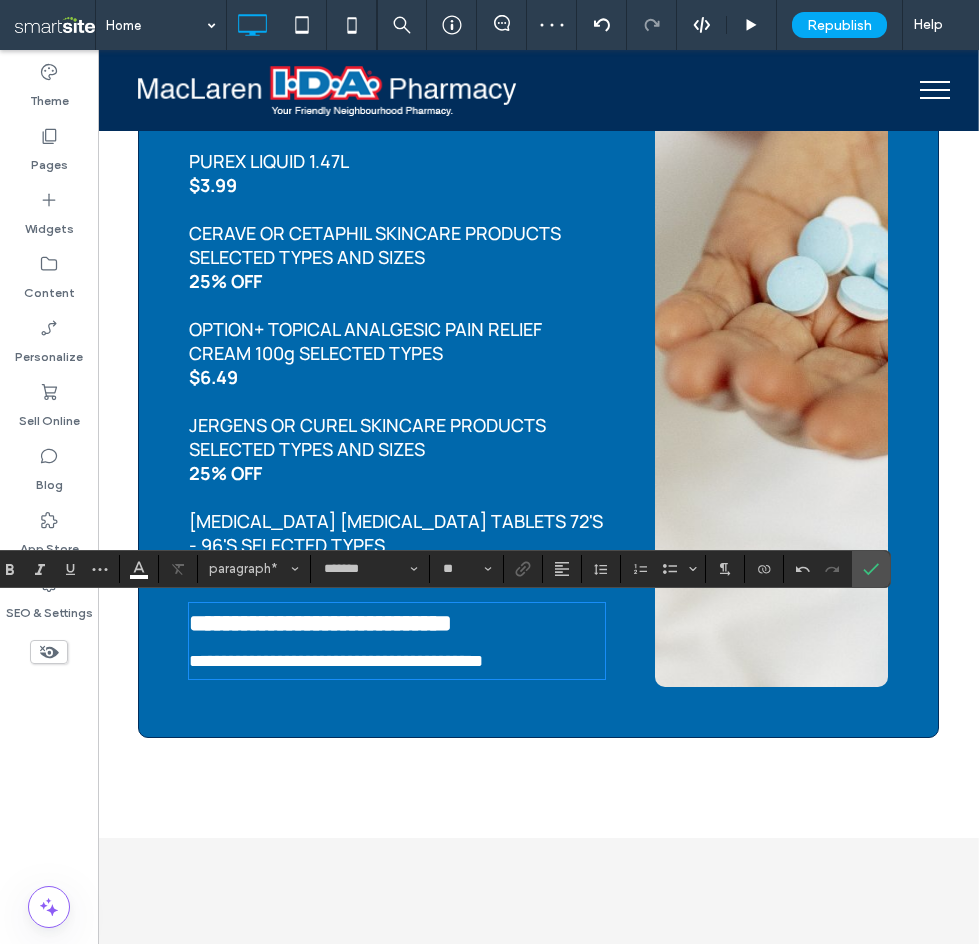 click on "**********" at bounding box center [336, 661] 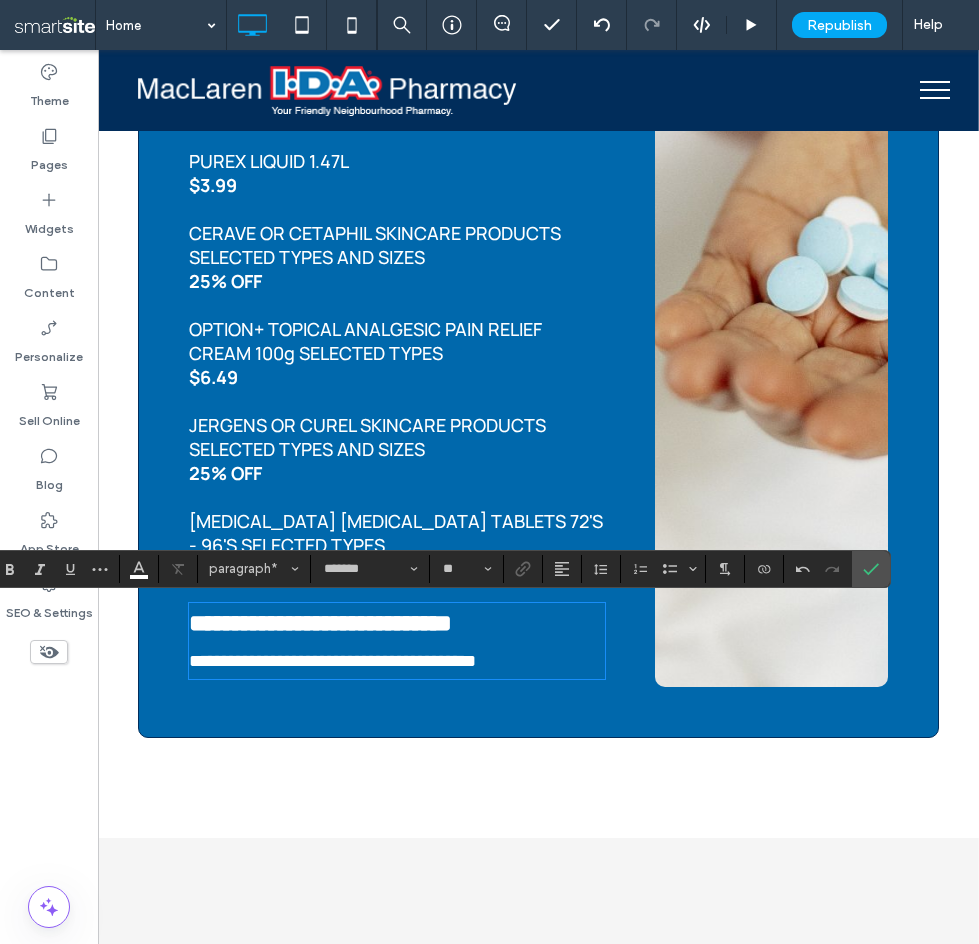 click on "**********" at bounding box center [332, 661] 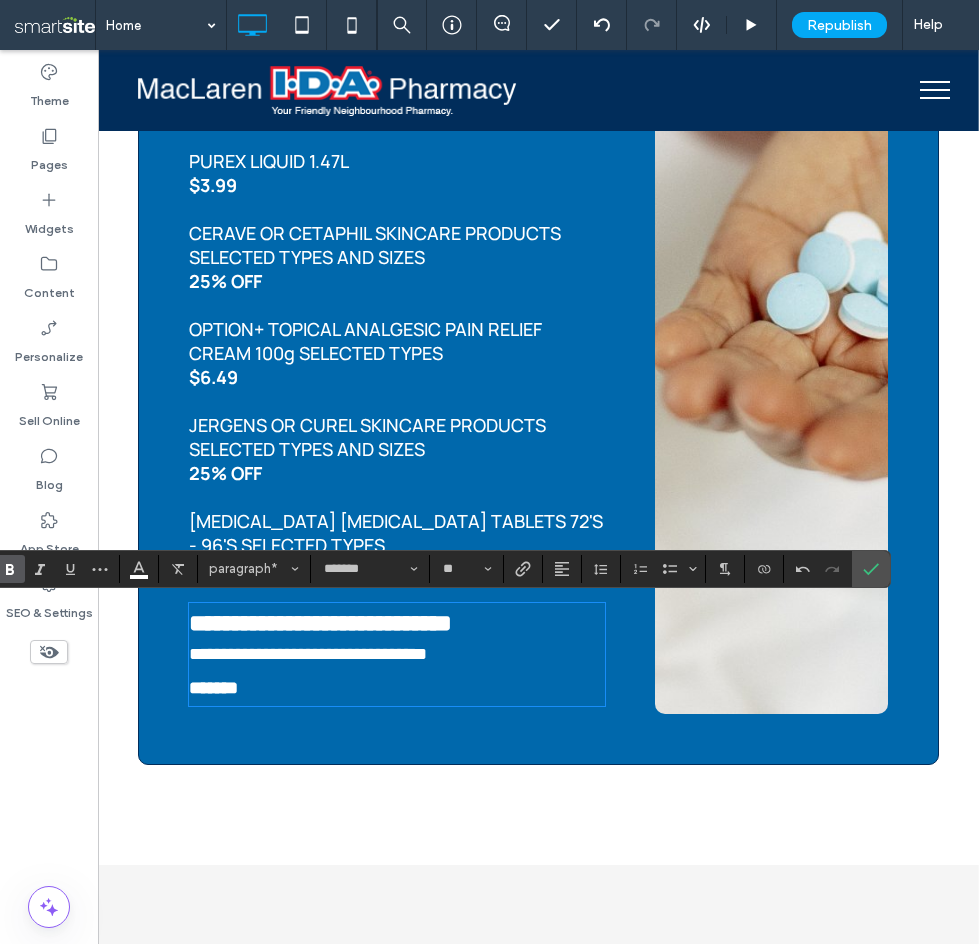 click on "**********" at bounding box center (308, 654) 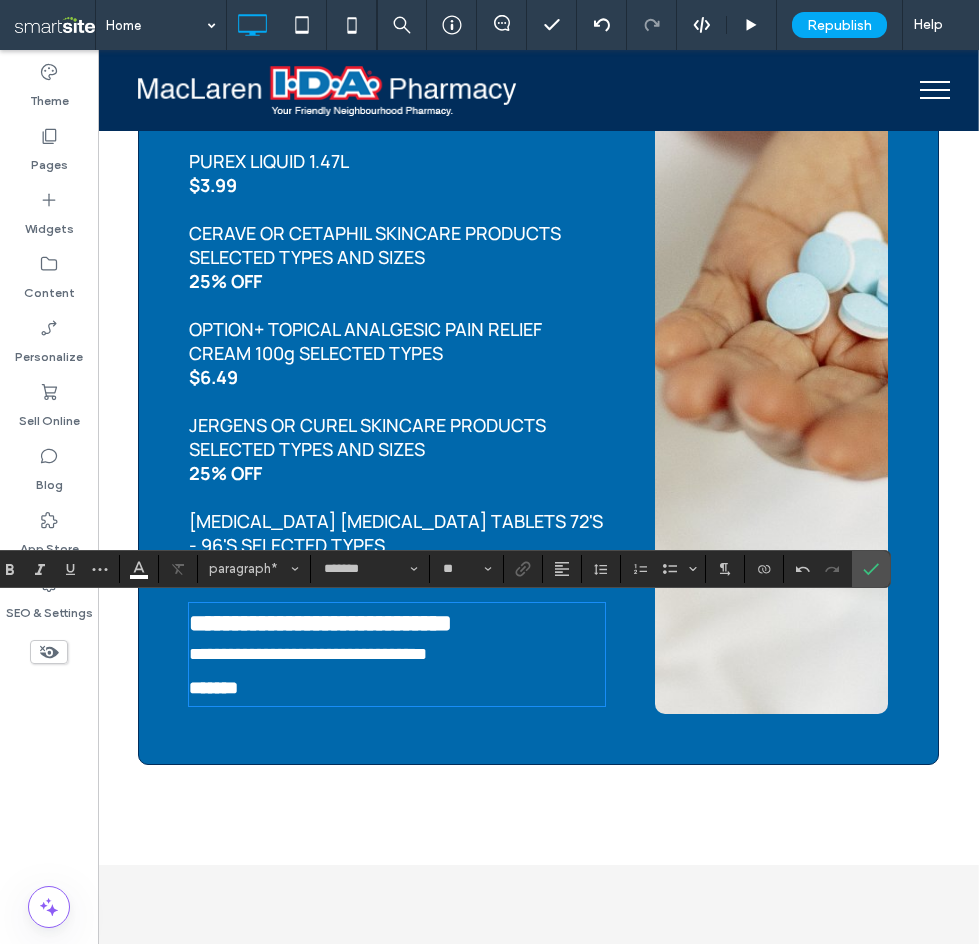 type 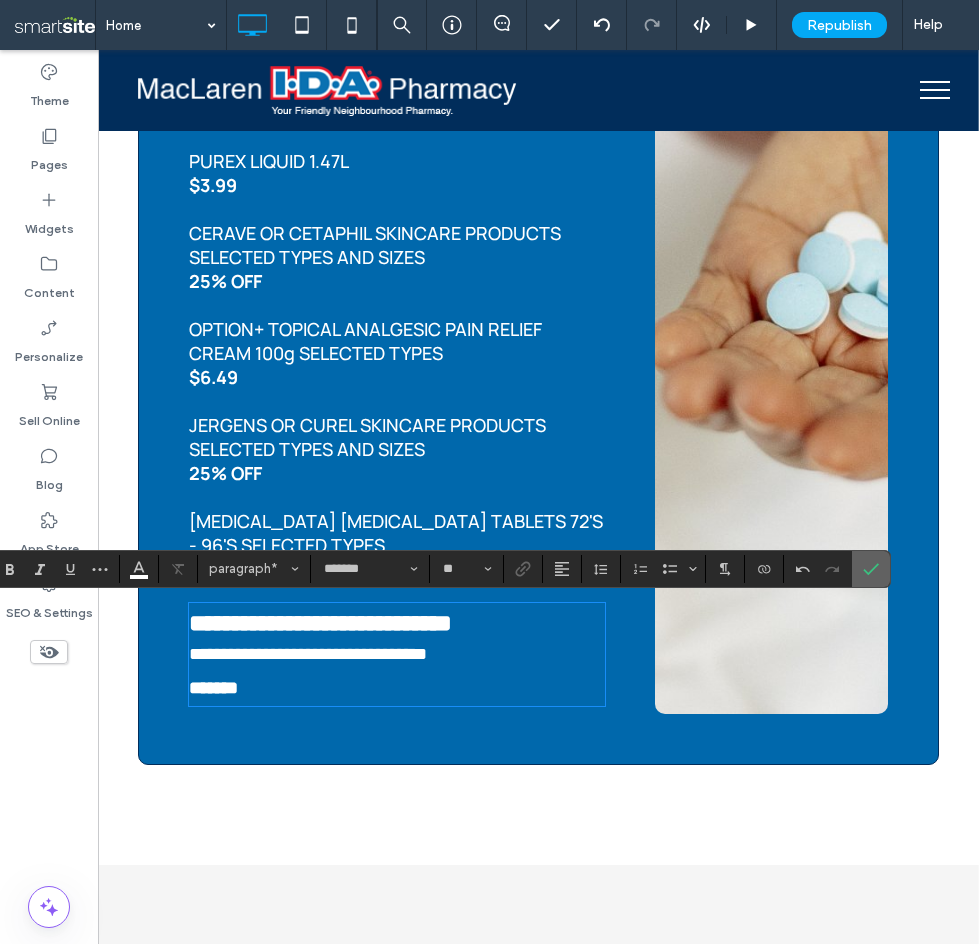 click 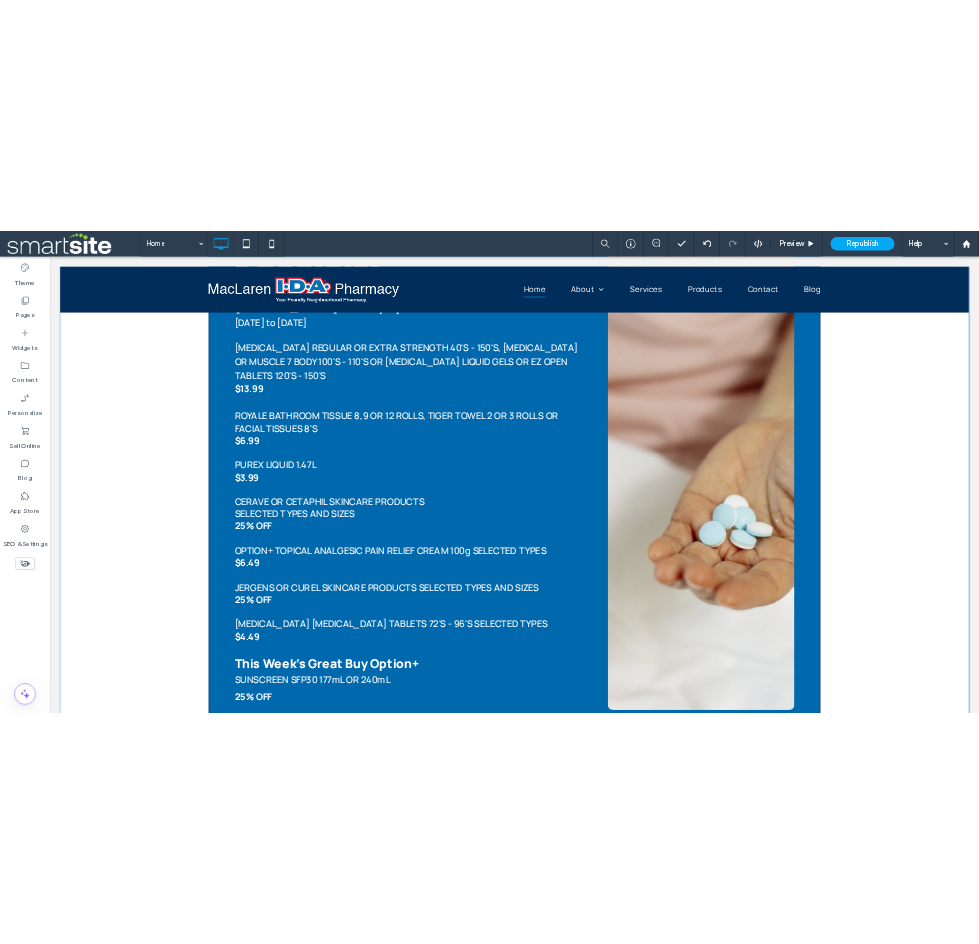 scroll, scrollTop: 3152, scrollLeft: 0, axis: vertical 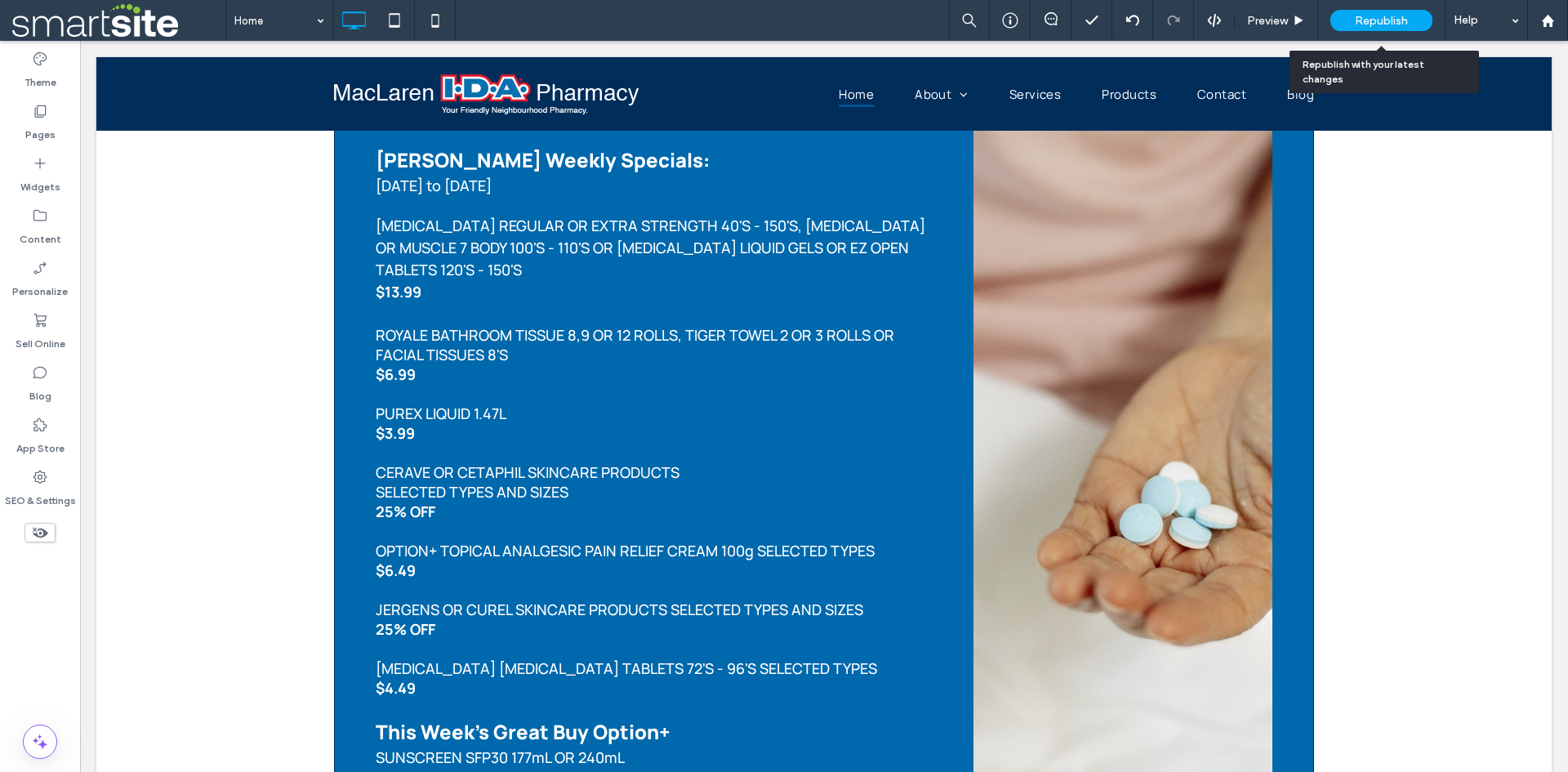 click on "Republish" at bounding box center (1381, 20) 